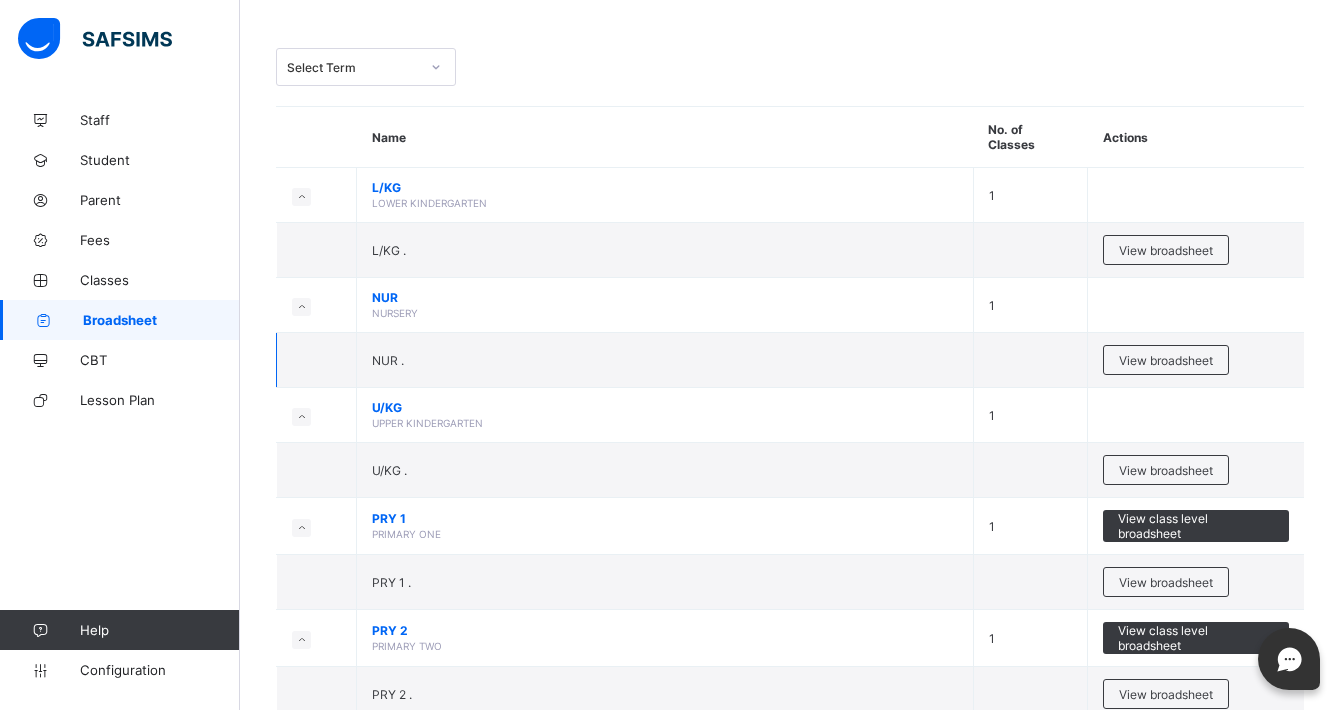 scroll, scrollTop: 107, scrollLeft: 0, axis: vertical 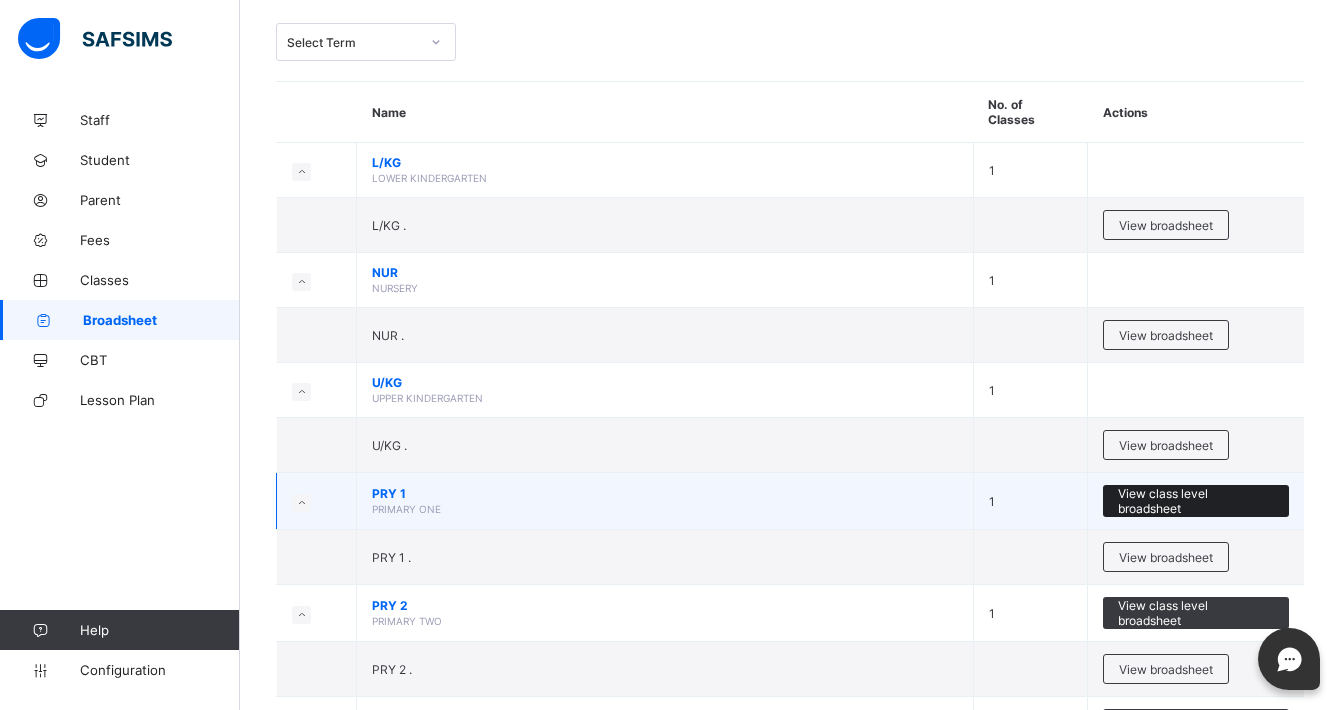 click on "View class level broadsheet" at bounding box center (1196, 501) 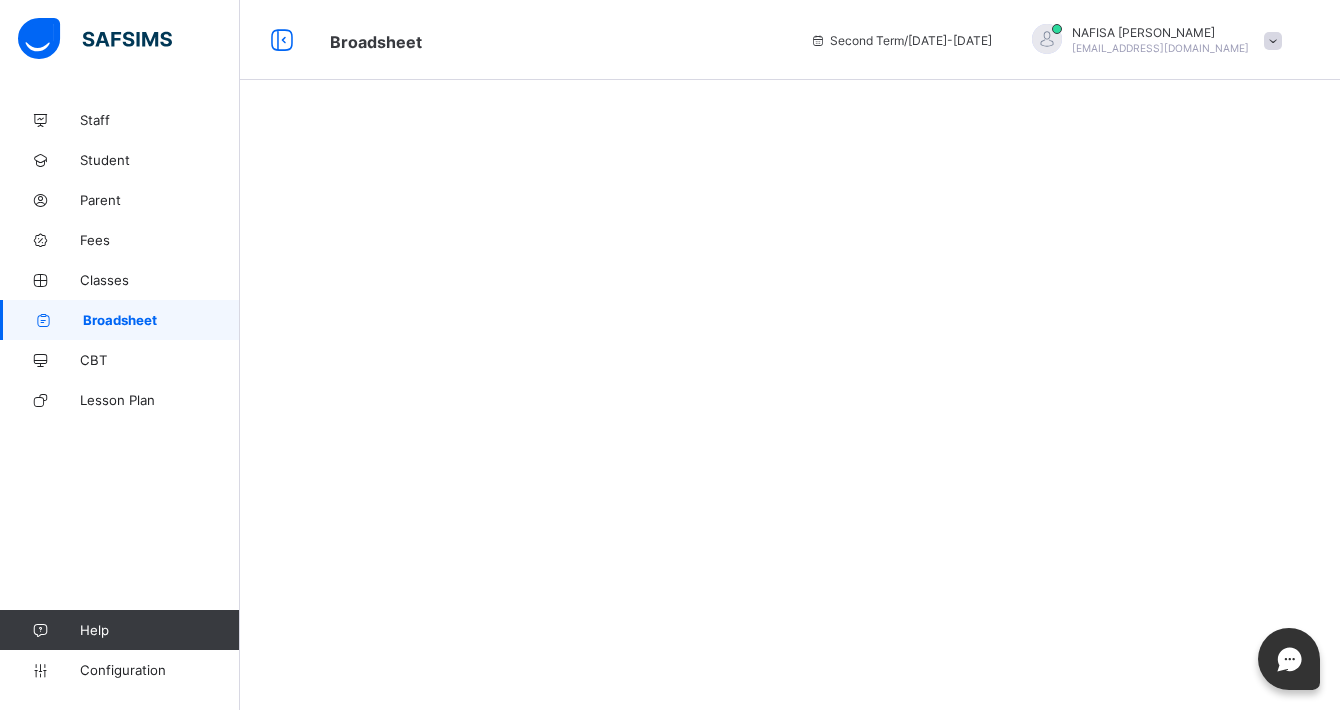 scroll, scrollTop: 0, scrollLeft: 0, axis: both 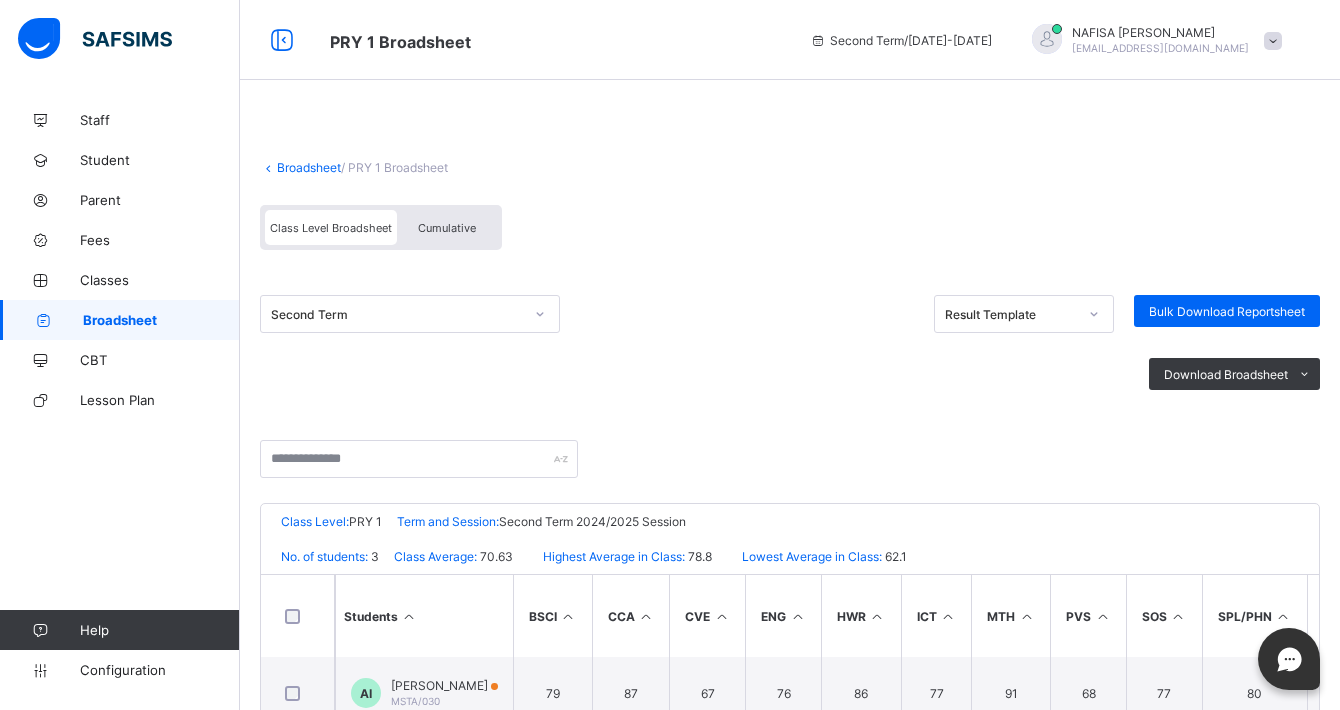 click at bounding box center (790, 471) 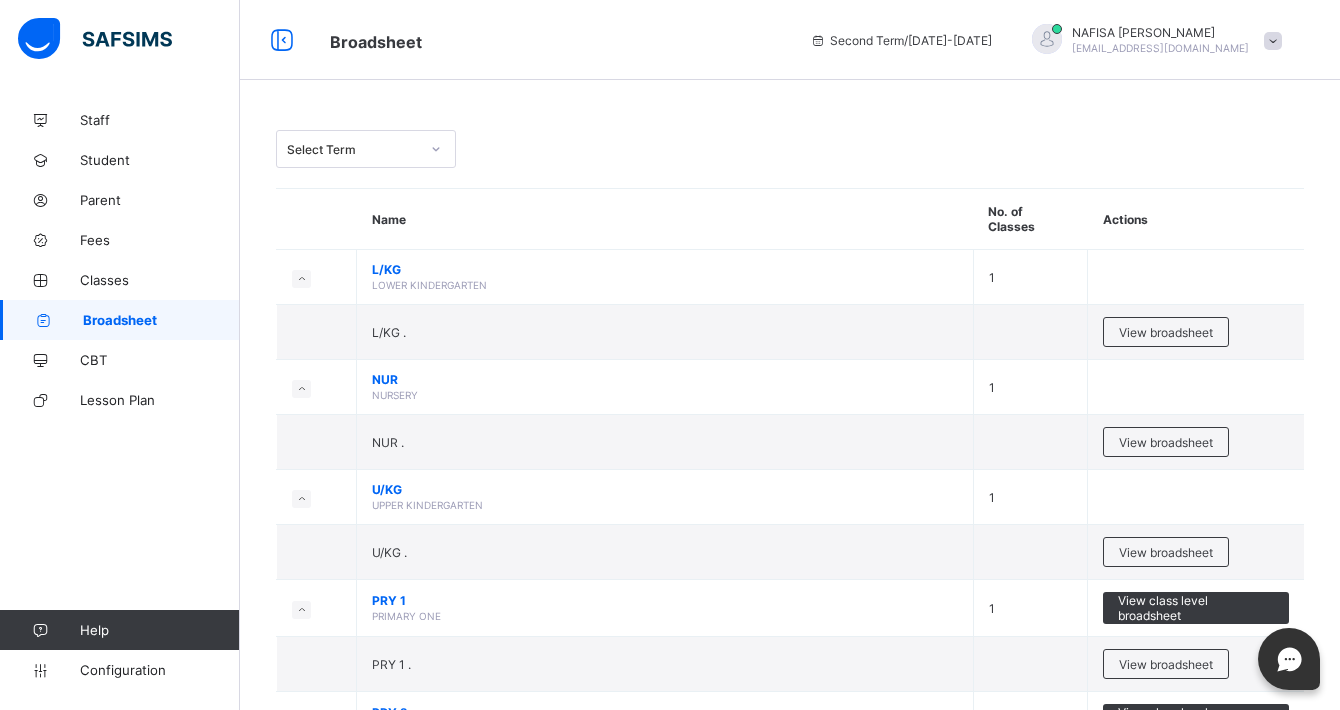 click on "View broadsheet" at bounding box center [1166, 552] 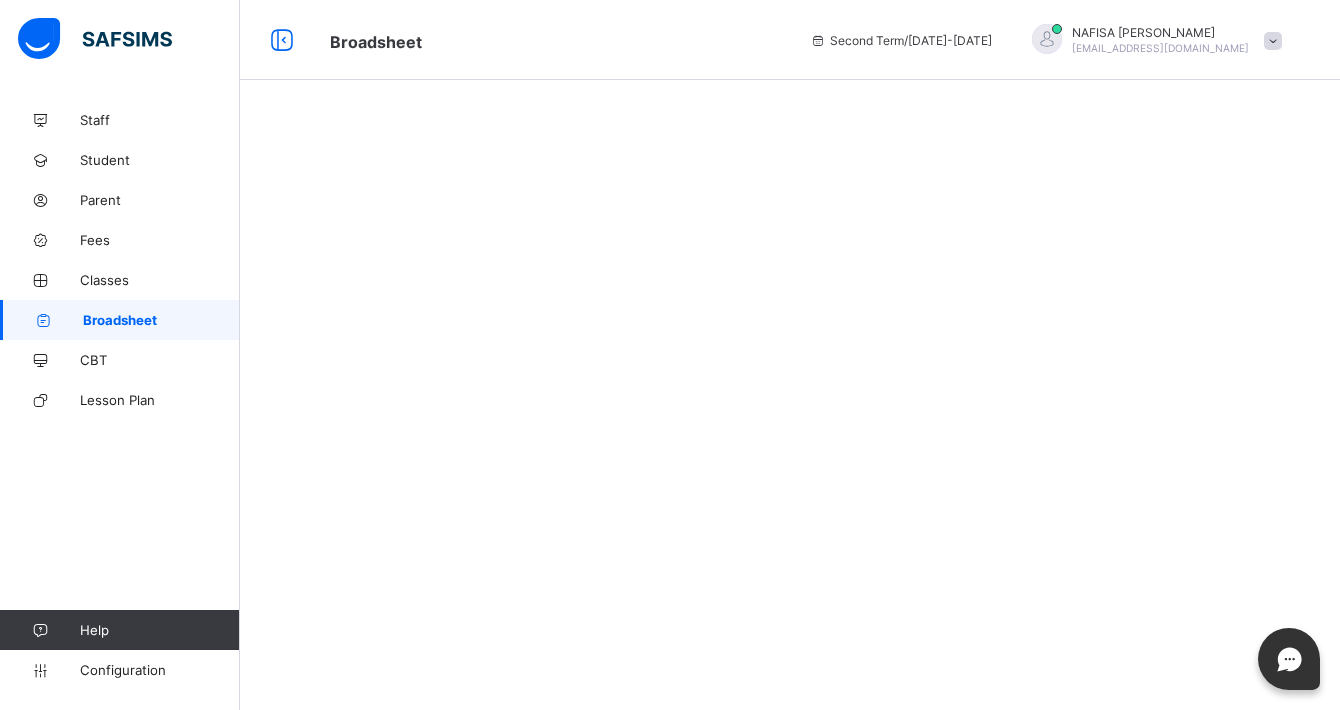 click at bounding box center (790, 355) 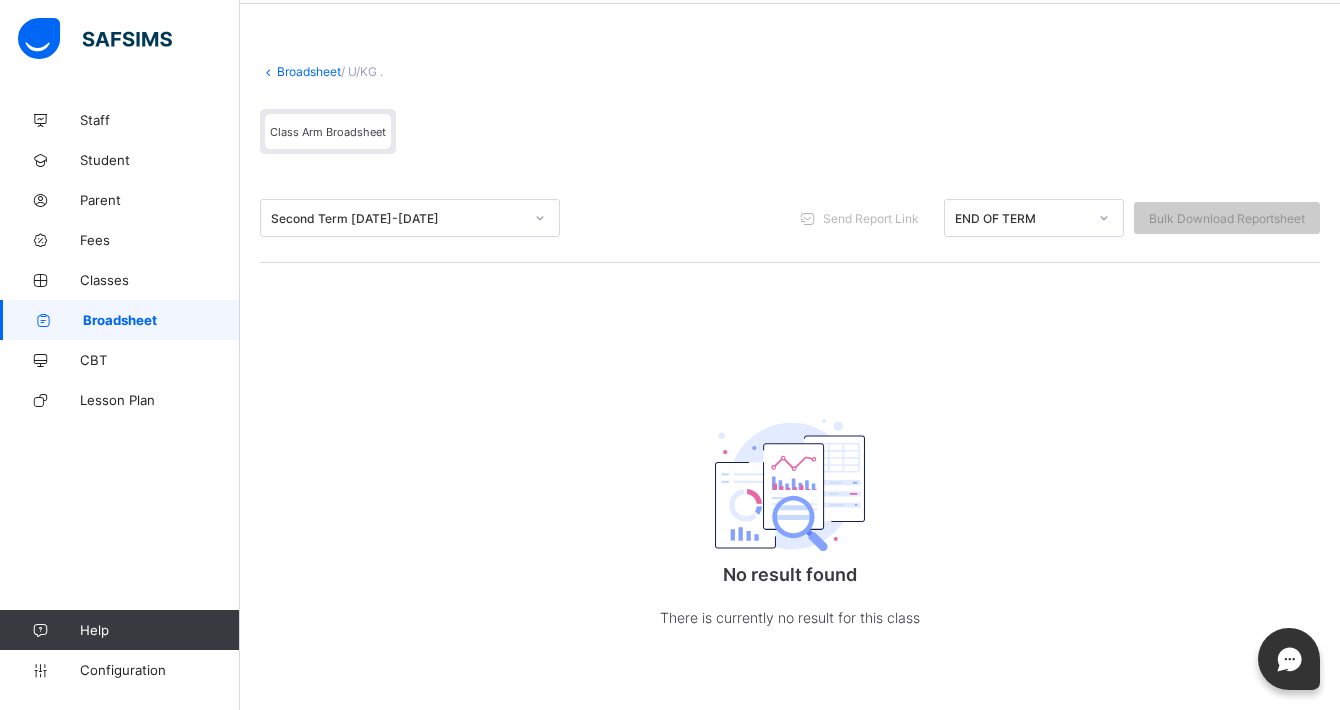 scroll, scrollTop: 0, scrollLeft: 0, axis: both 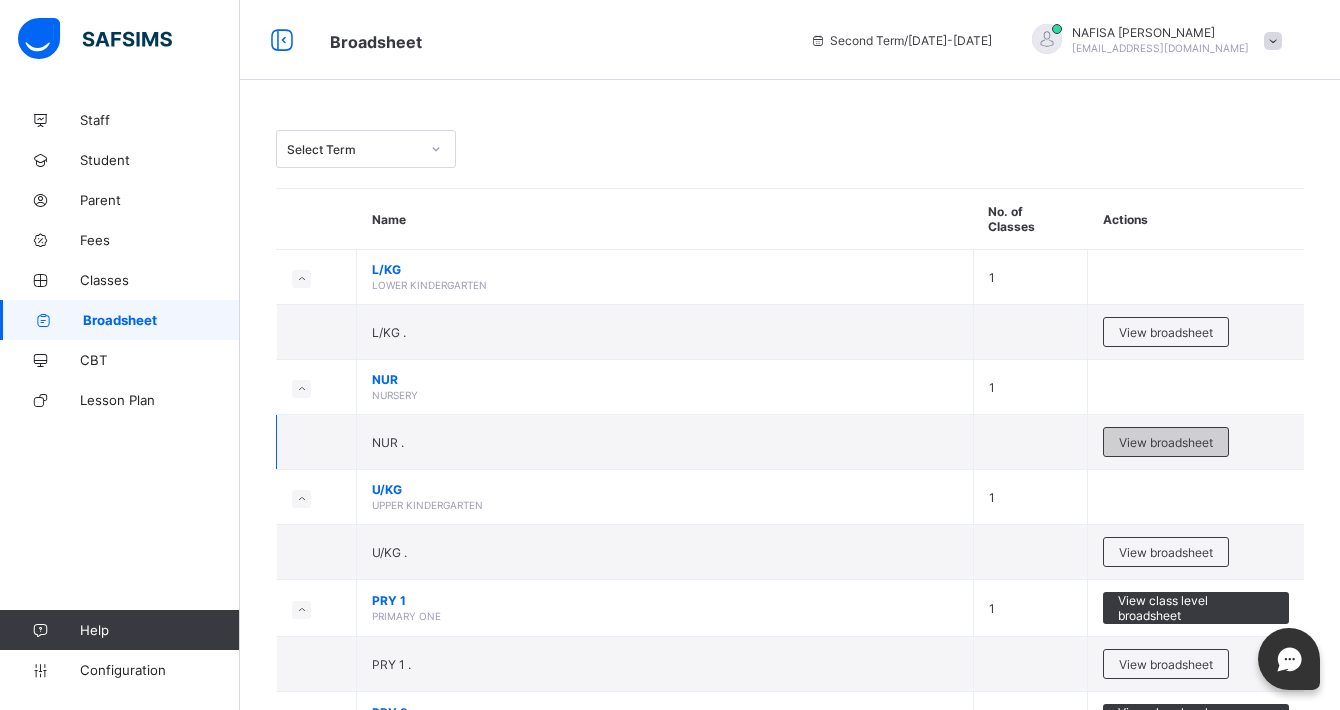 click on "View broadsheet" at bounding box center [1166, 442] 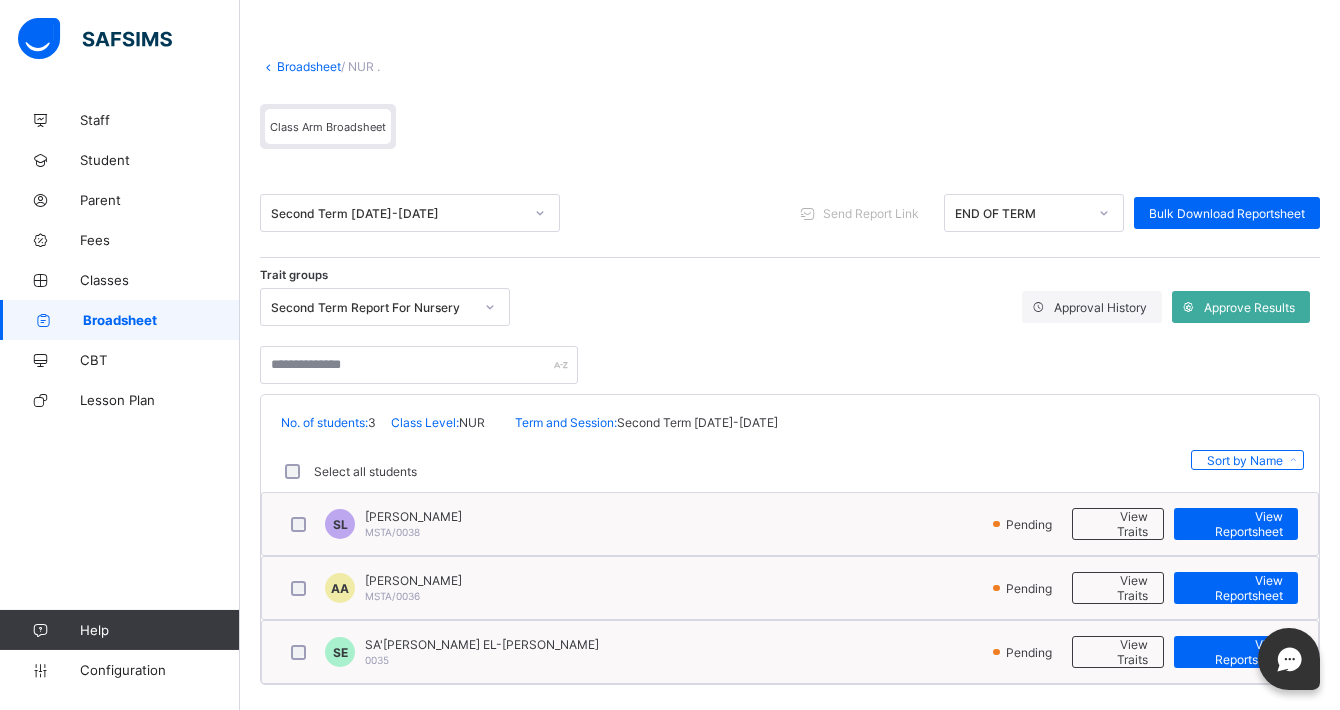 scroll, scrollTop: 94, scrollLeft: 0, axis: vertical 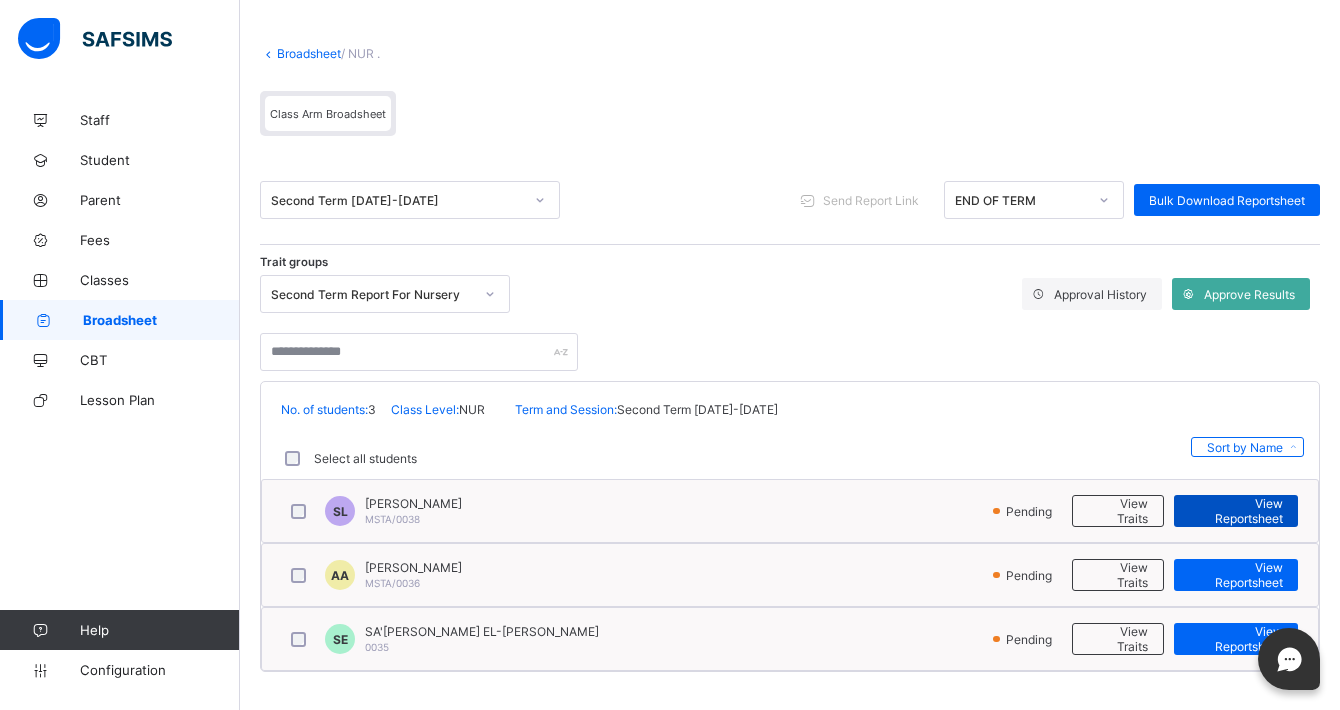 click on "View Reportsheet" at bounding box center (1236, 511) 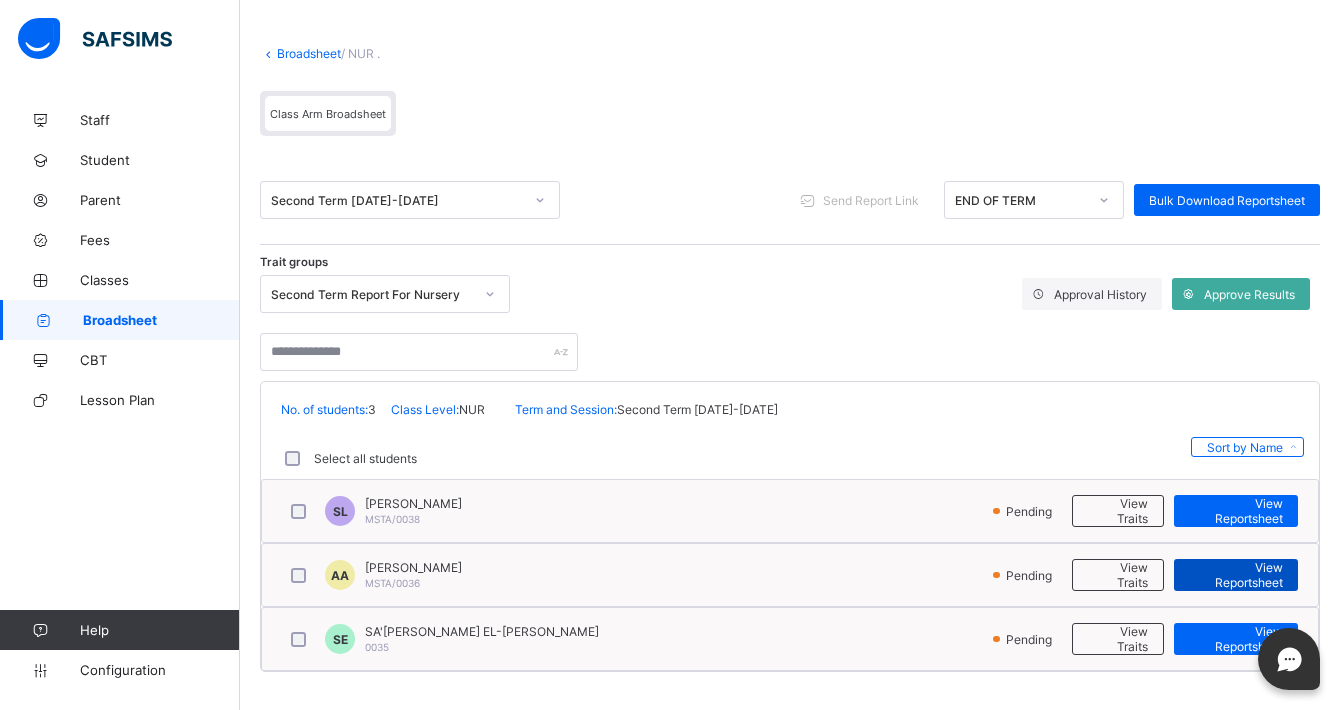 click on "View Reportsheet" at bounding box center (1236, 575) 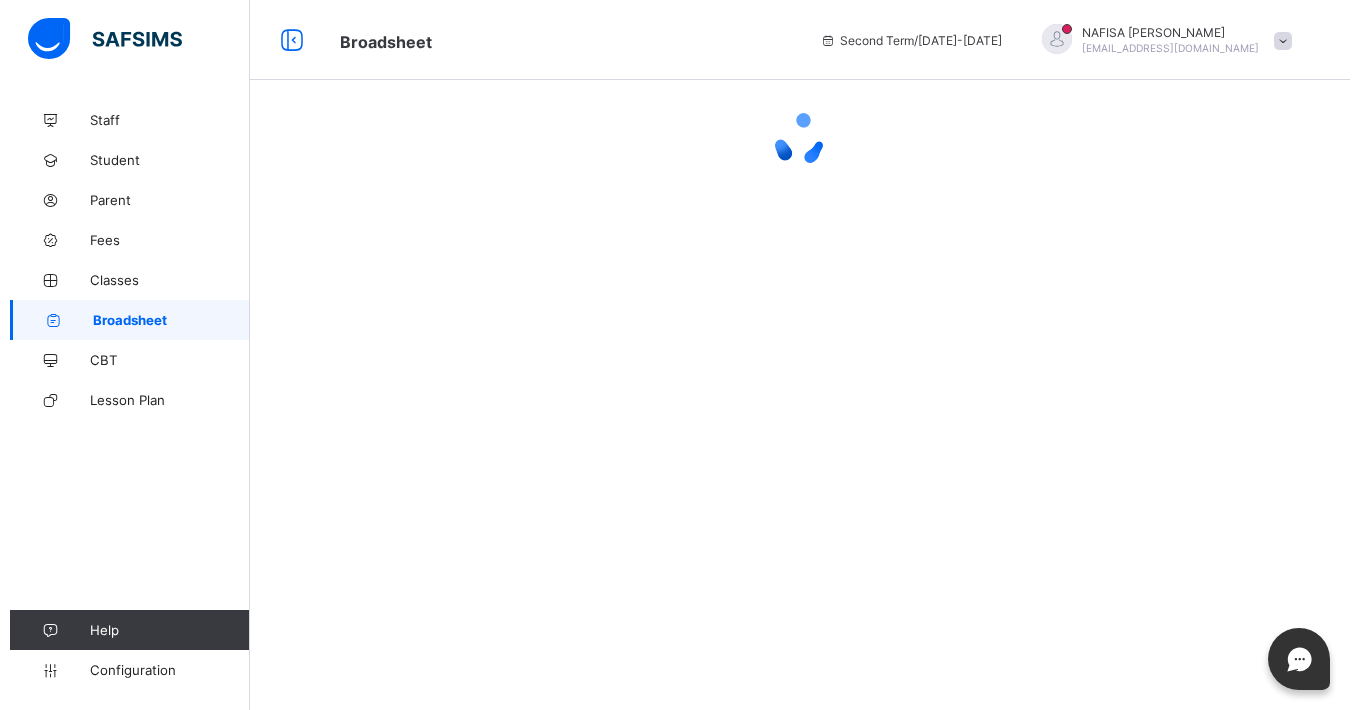 scroll, scrollTop: 0, scrollLeft: 0, axis: both 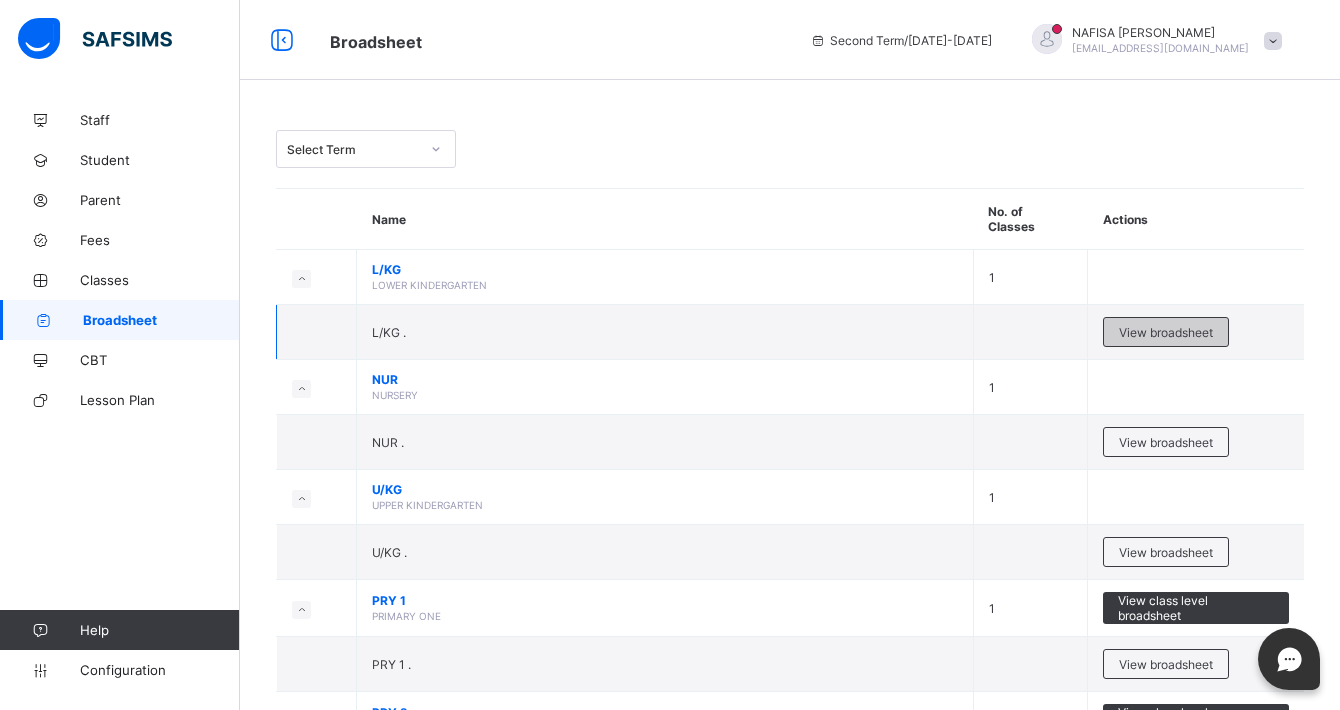 click on "View broadsheet" at bounding box center [1166, 332] 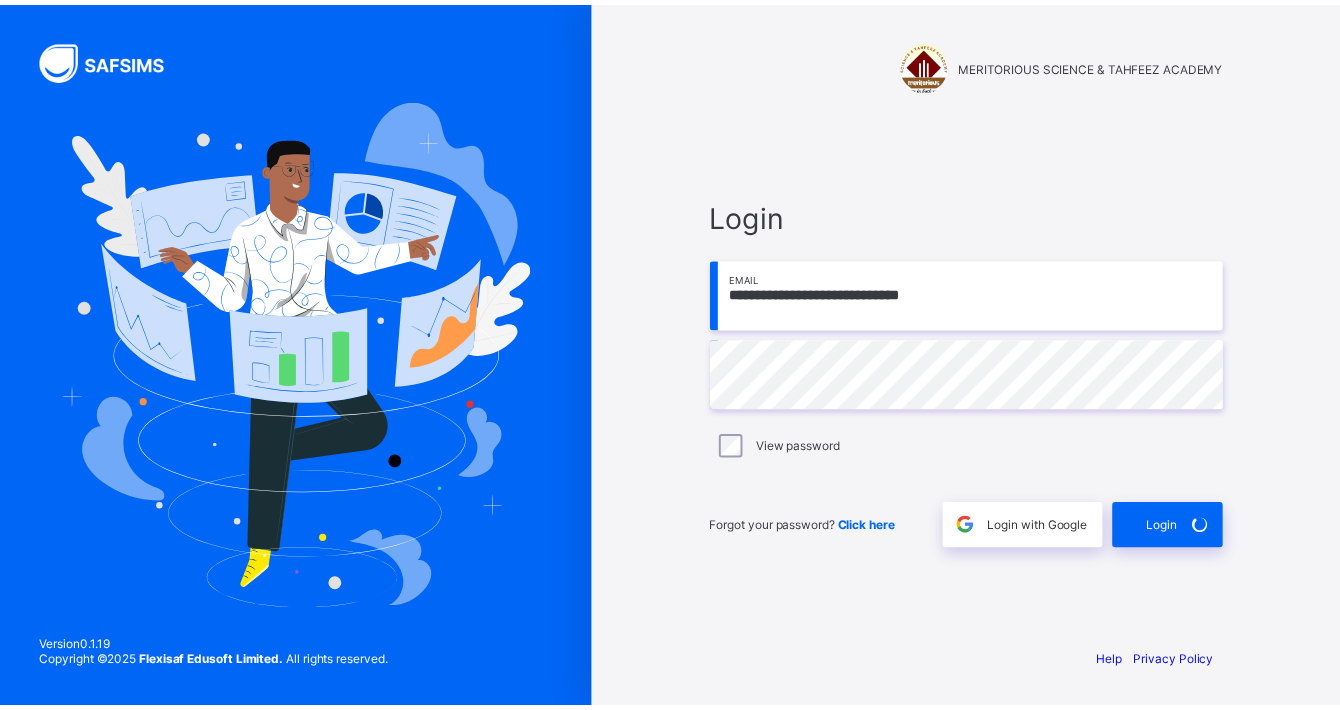scroll, scrollTop: 0, scrollLeft: 0, axis: both 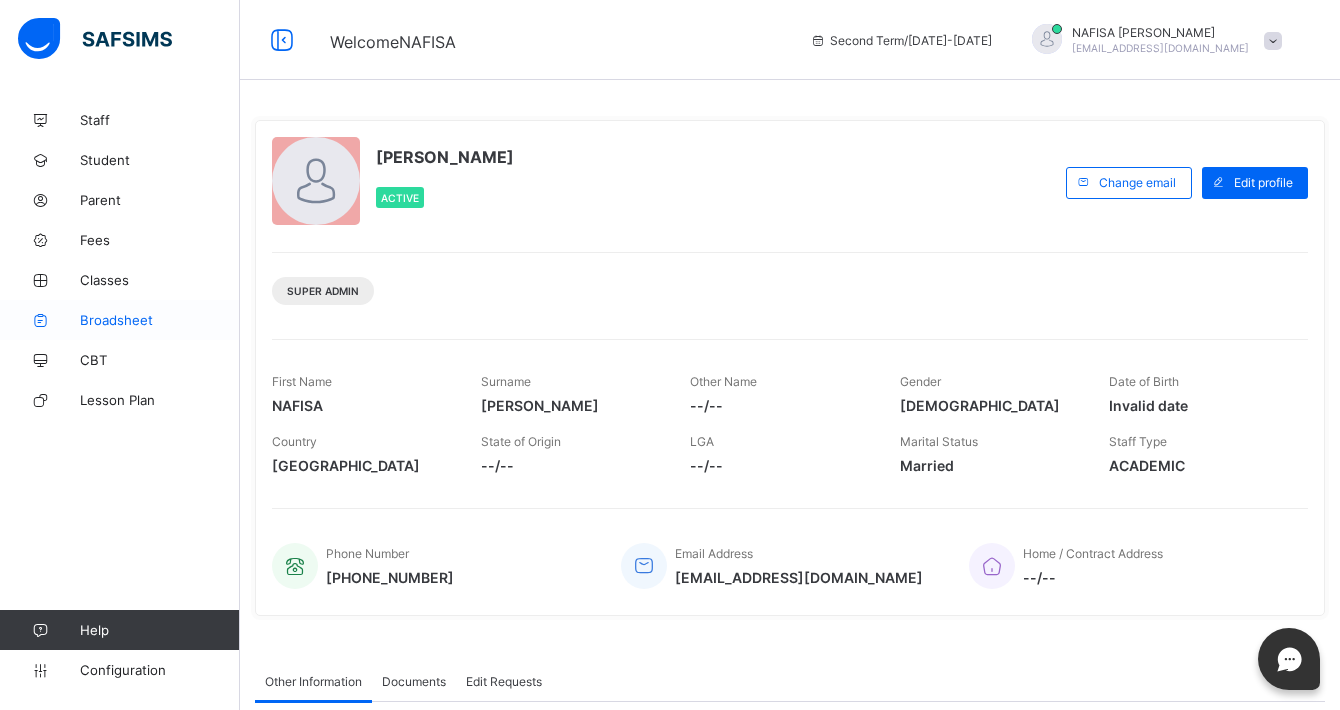 click on "Broadsheet" at bounding box center [160, 320] 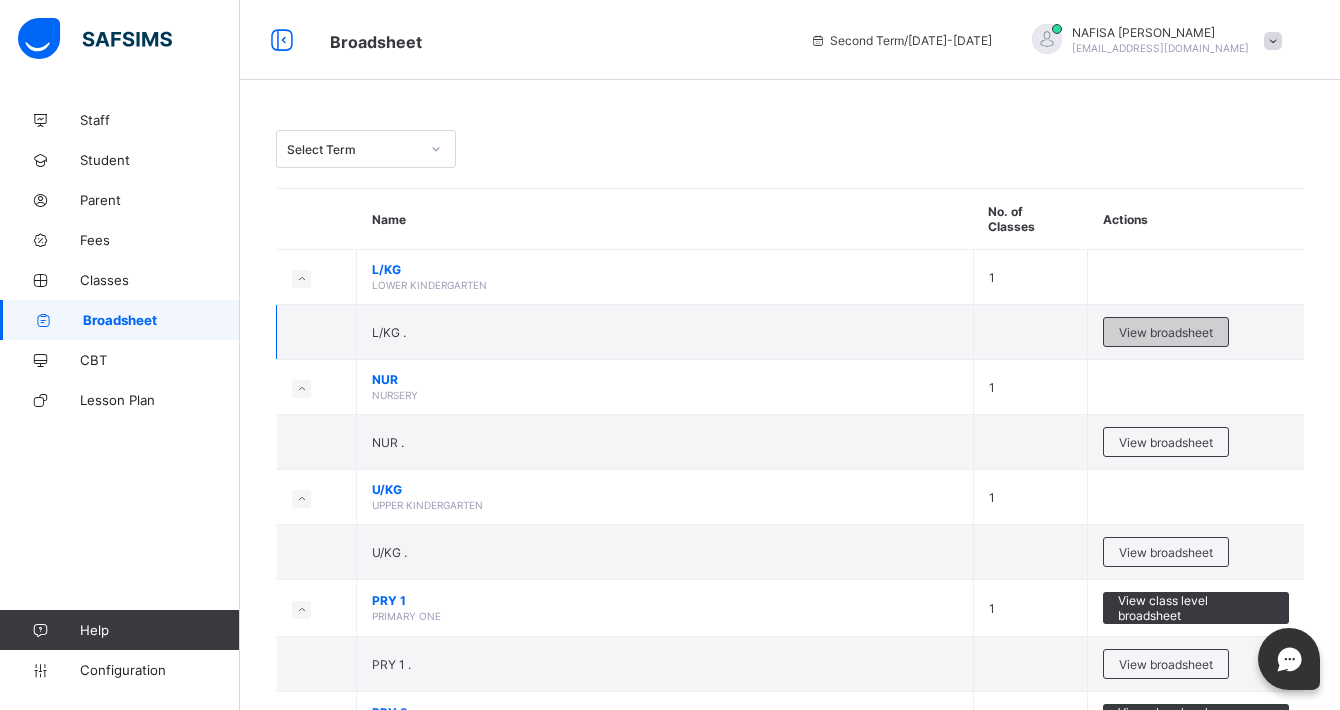 click on "View broadsheet" at bounding box center (1166, 332) 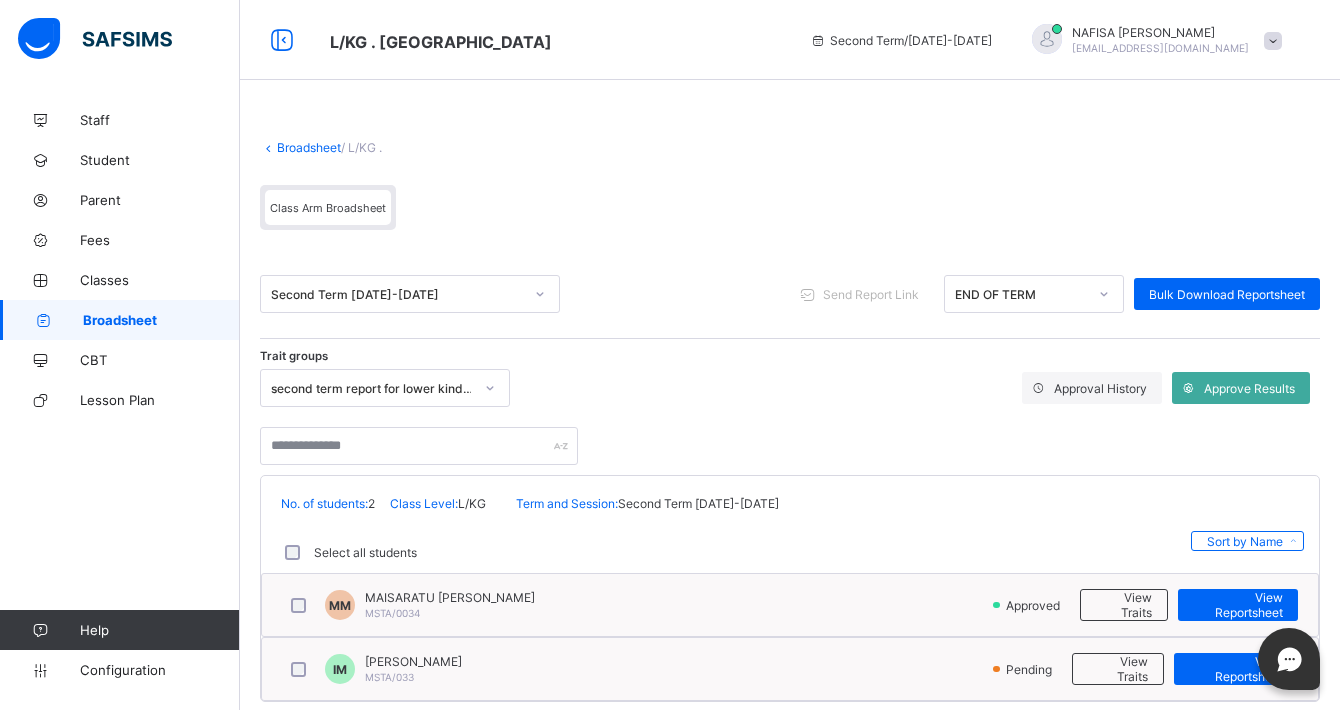 scroll, scrollTop: 31, scrollLeft: 0, axis: vertical 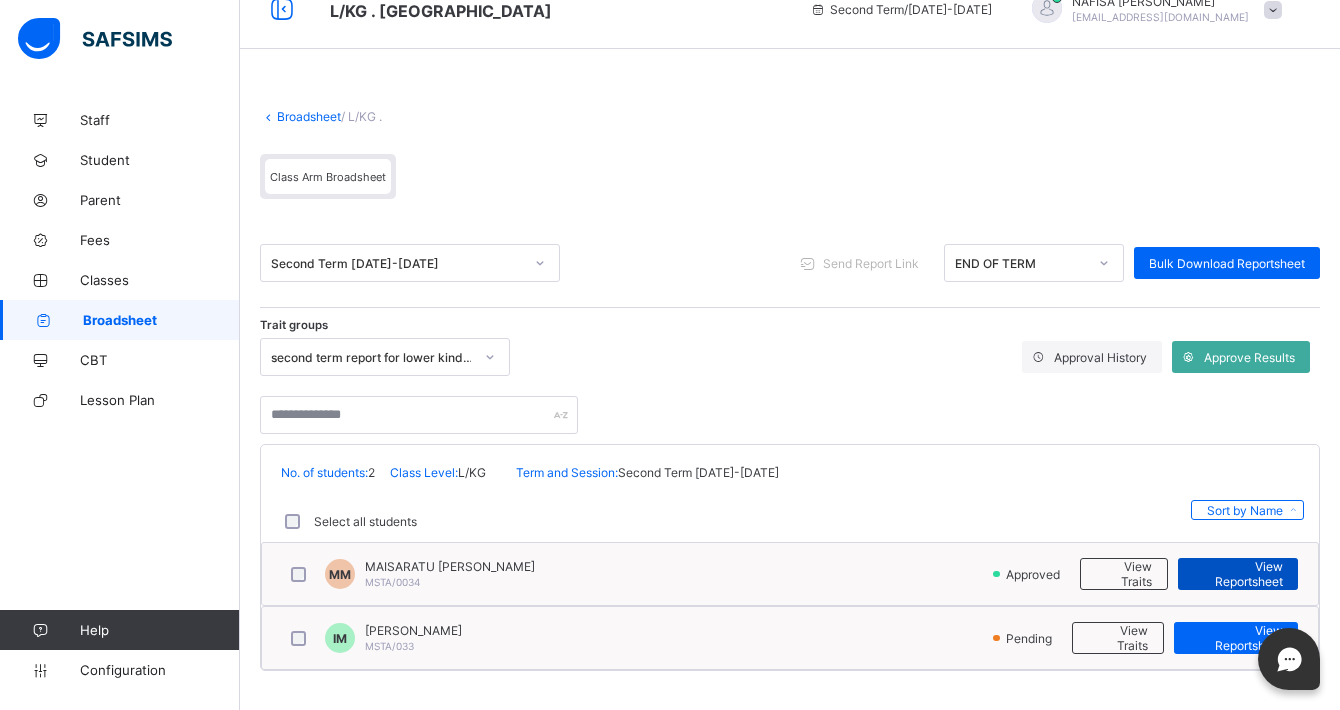 click on "View Reportsheet" at bounding box center [1238, 574] 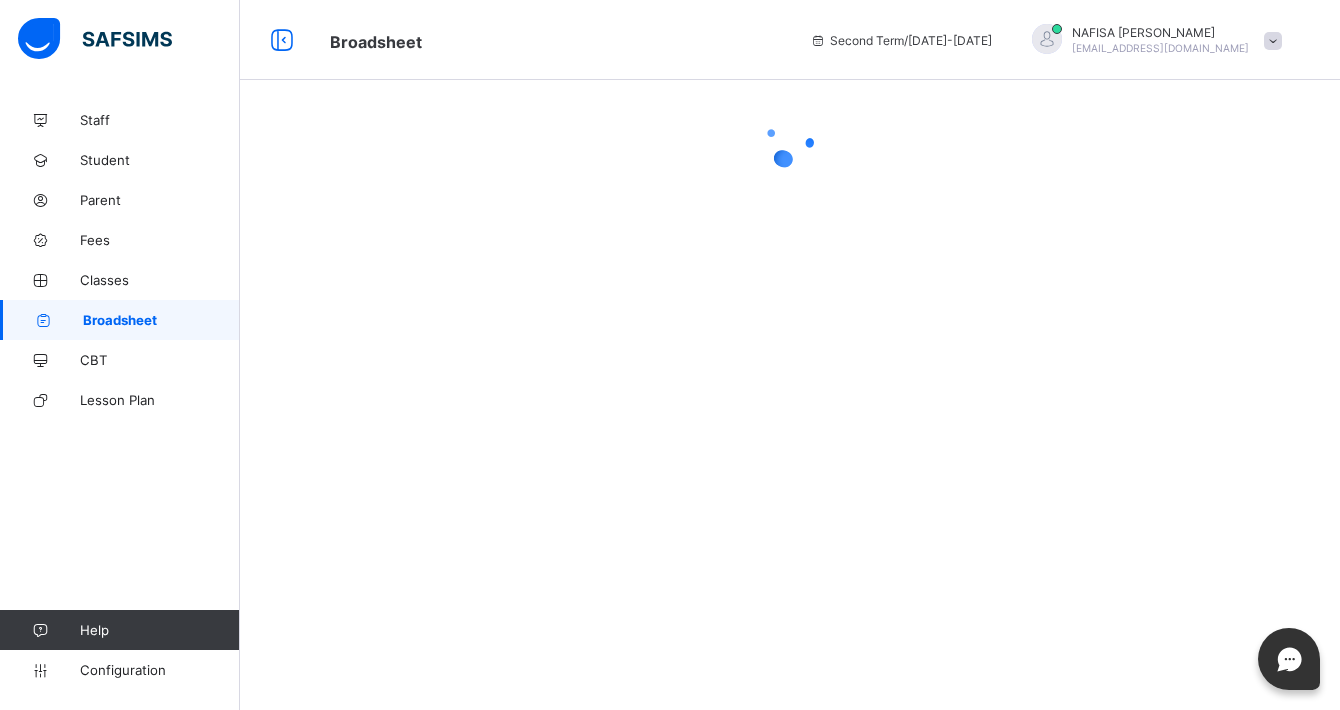 scroll, scrollTop: 0, scrollLeft: 0, axis: both 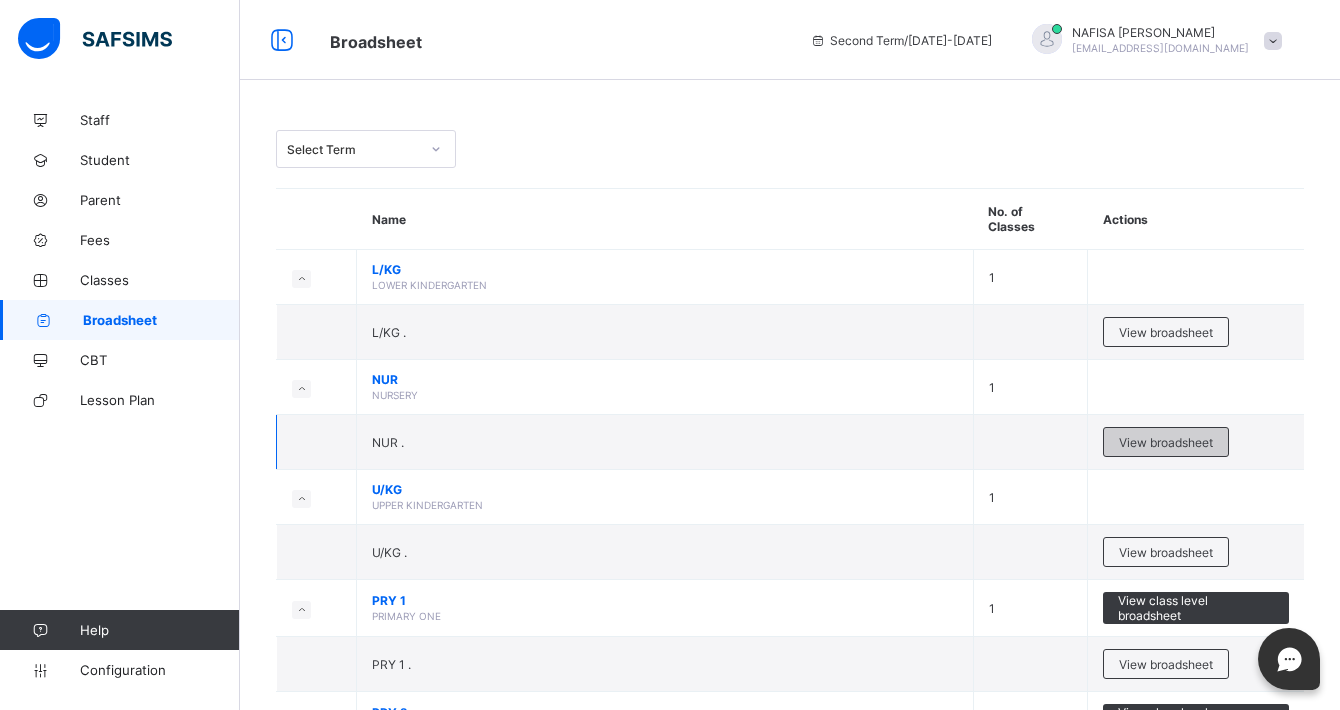 click on "View broadsheet" at bounding box center (1166, 442) 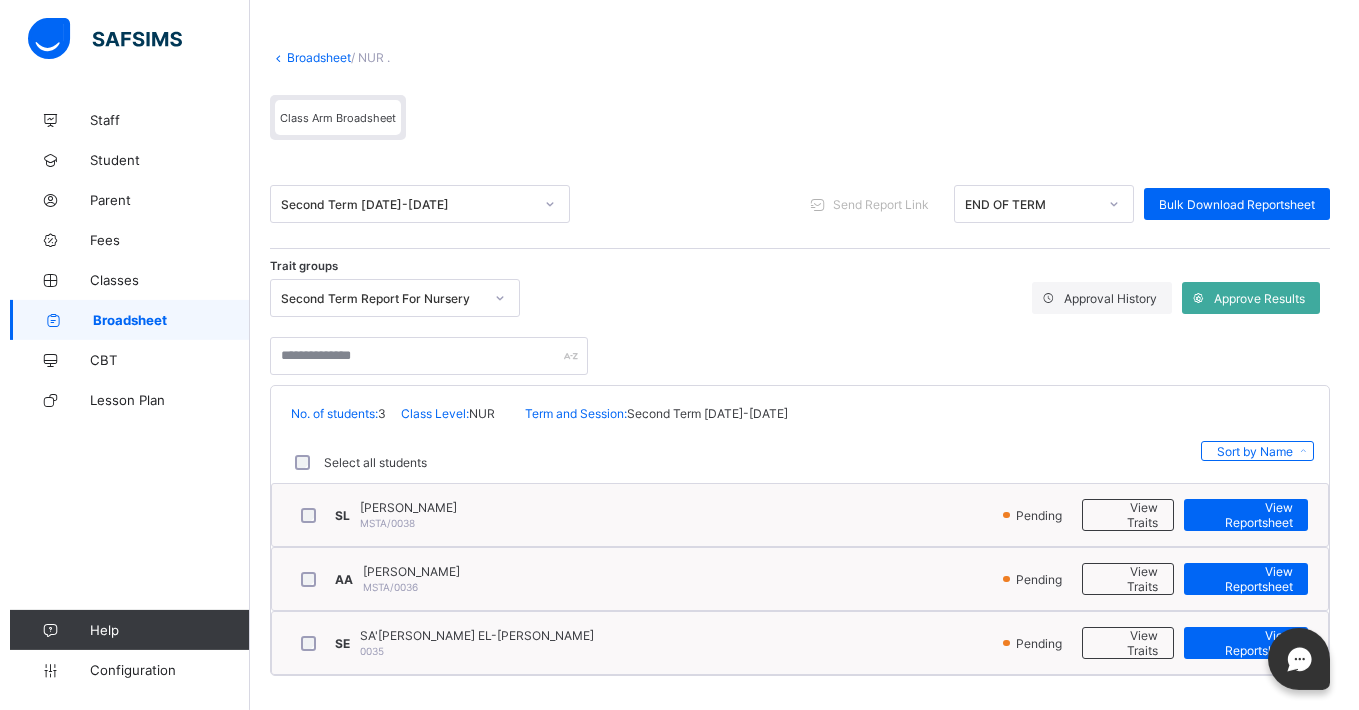 scroll, scrollTop: 94, scrollLeft: 0, axis: vertical 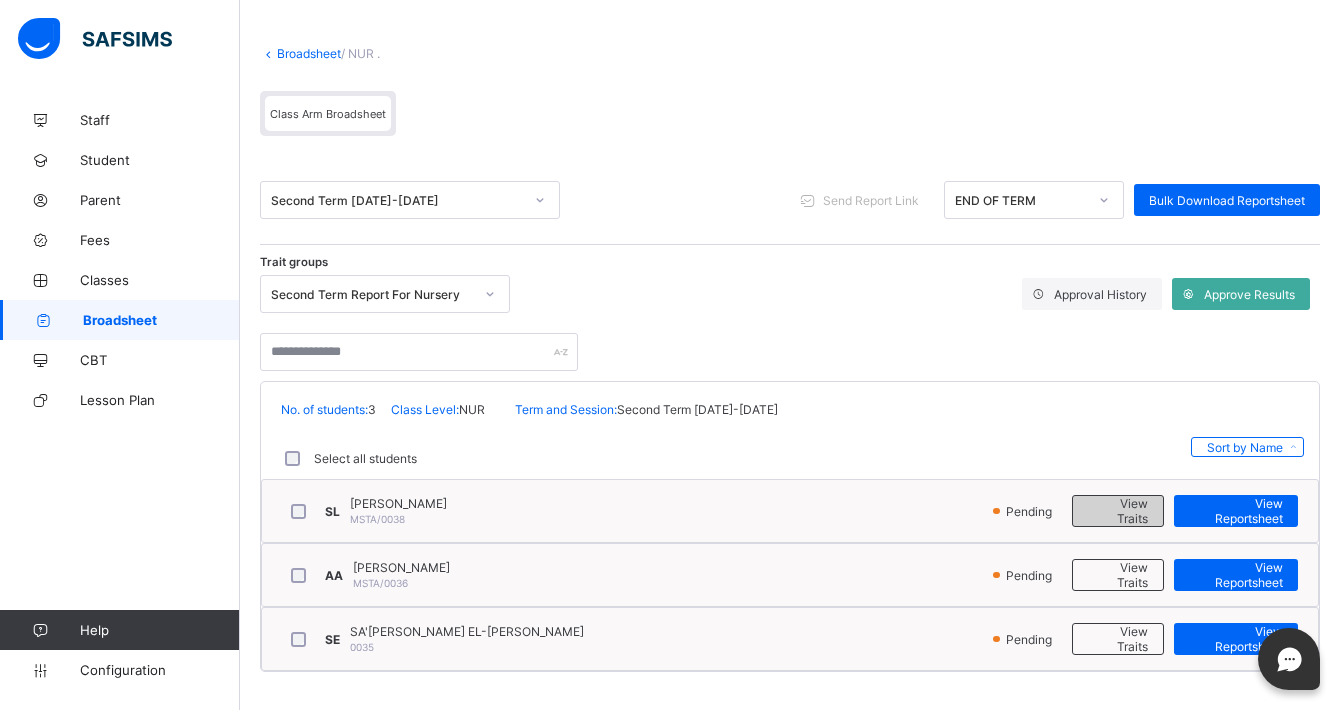 click on "View Traits" at bounding box center (1117, 511) 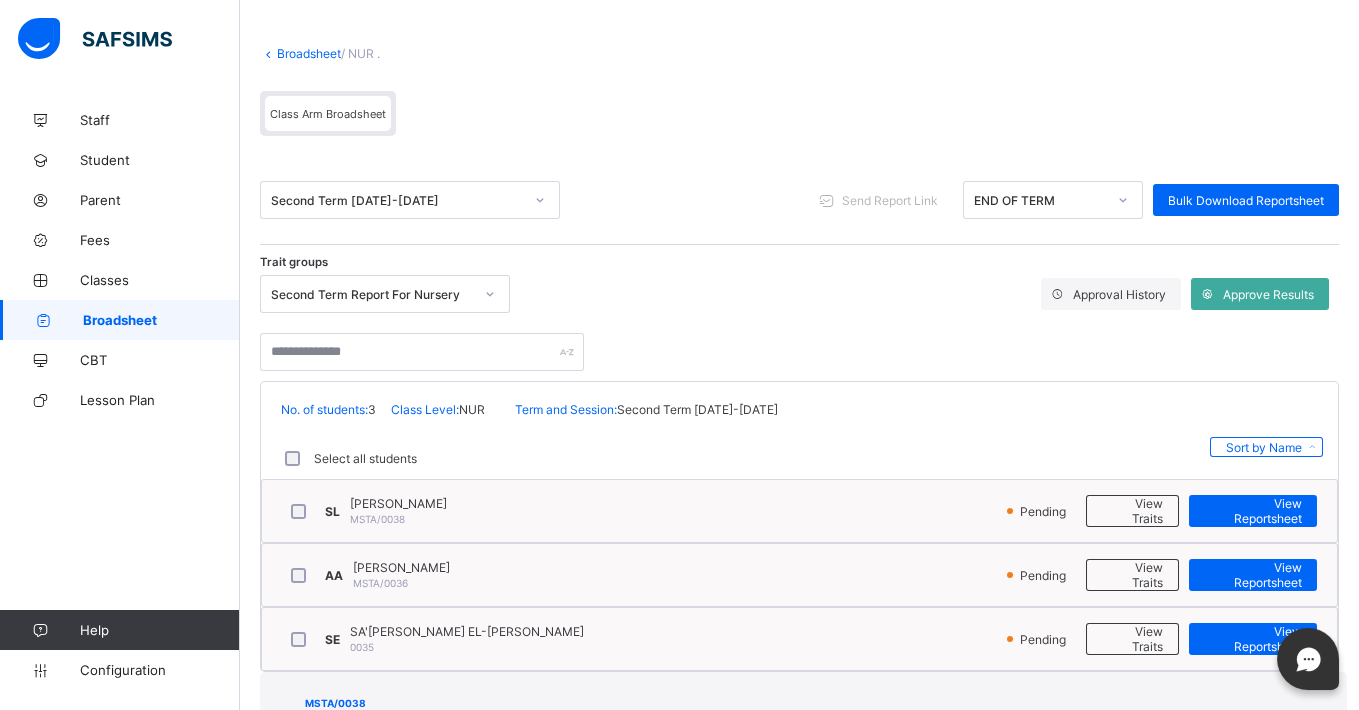 scroll, scrollTop: 1972, scrollLeft: 0, axis: vertical 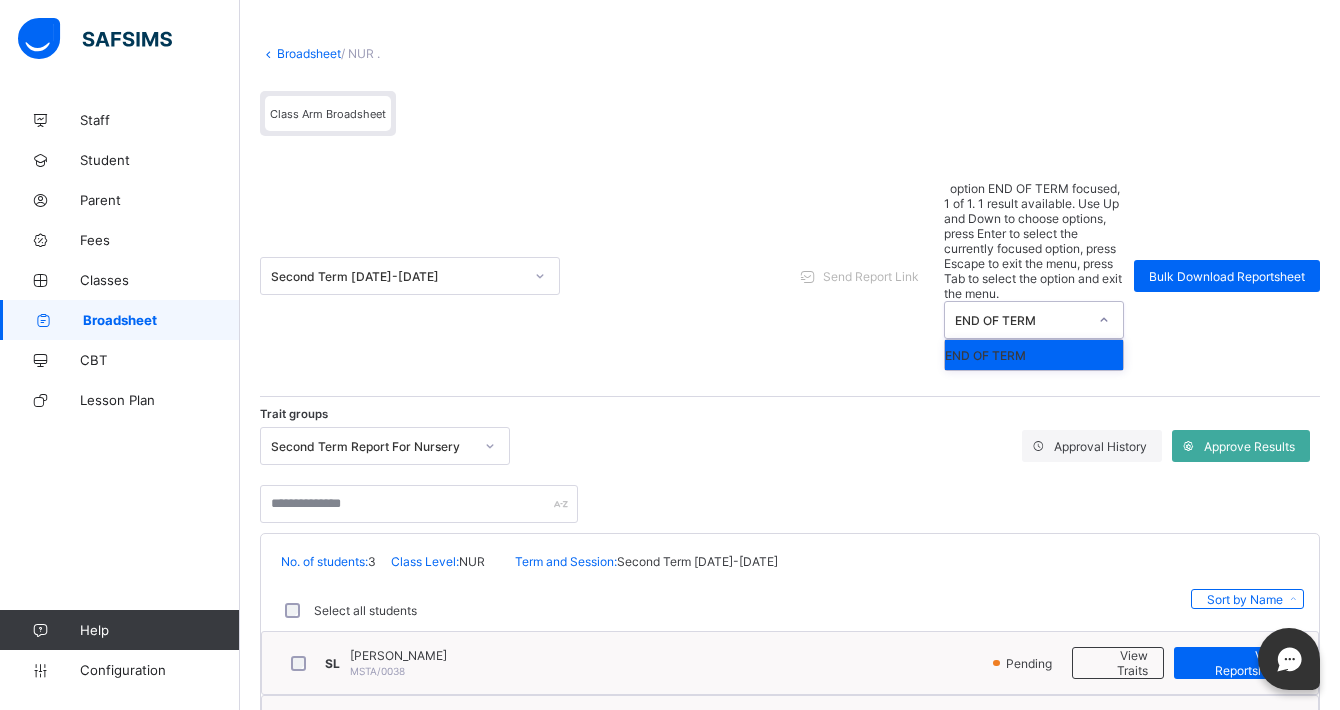 click at bounding box center [1104, 320] 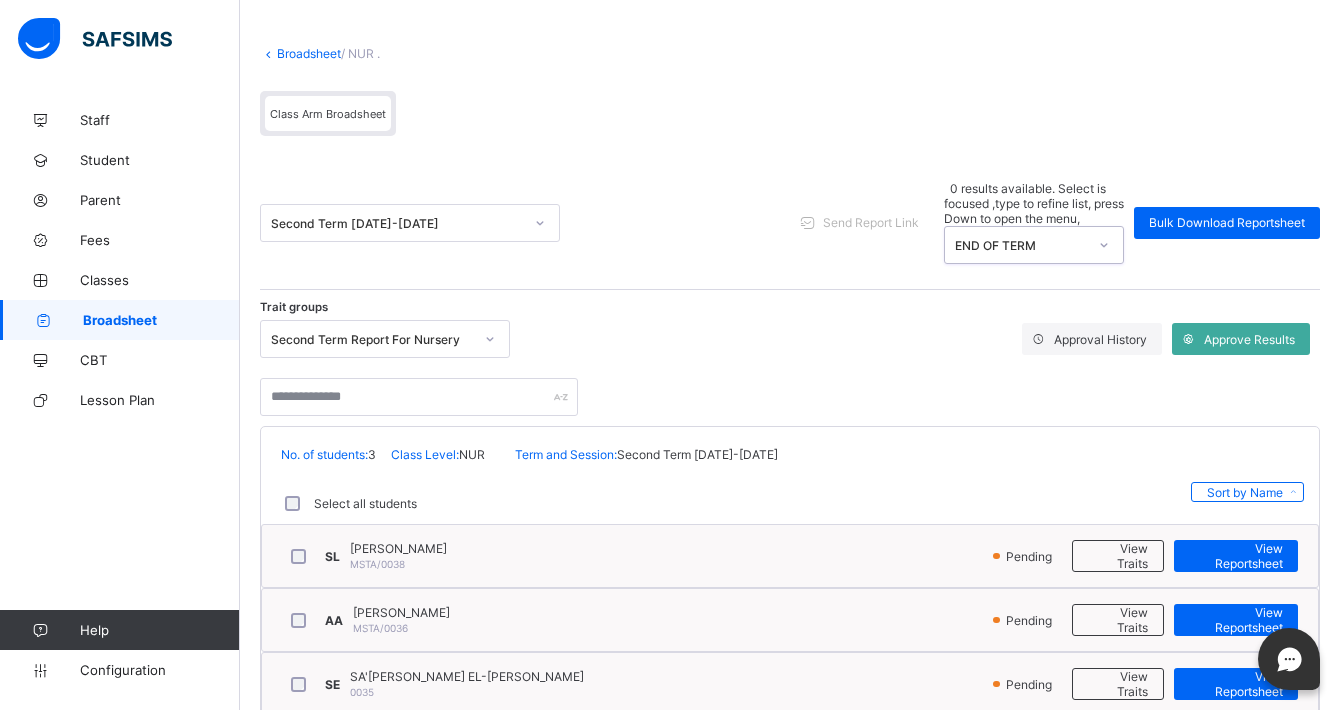 click 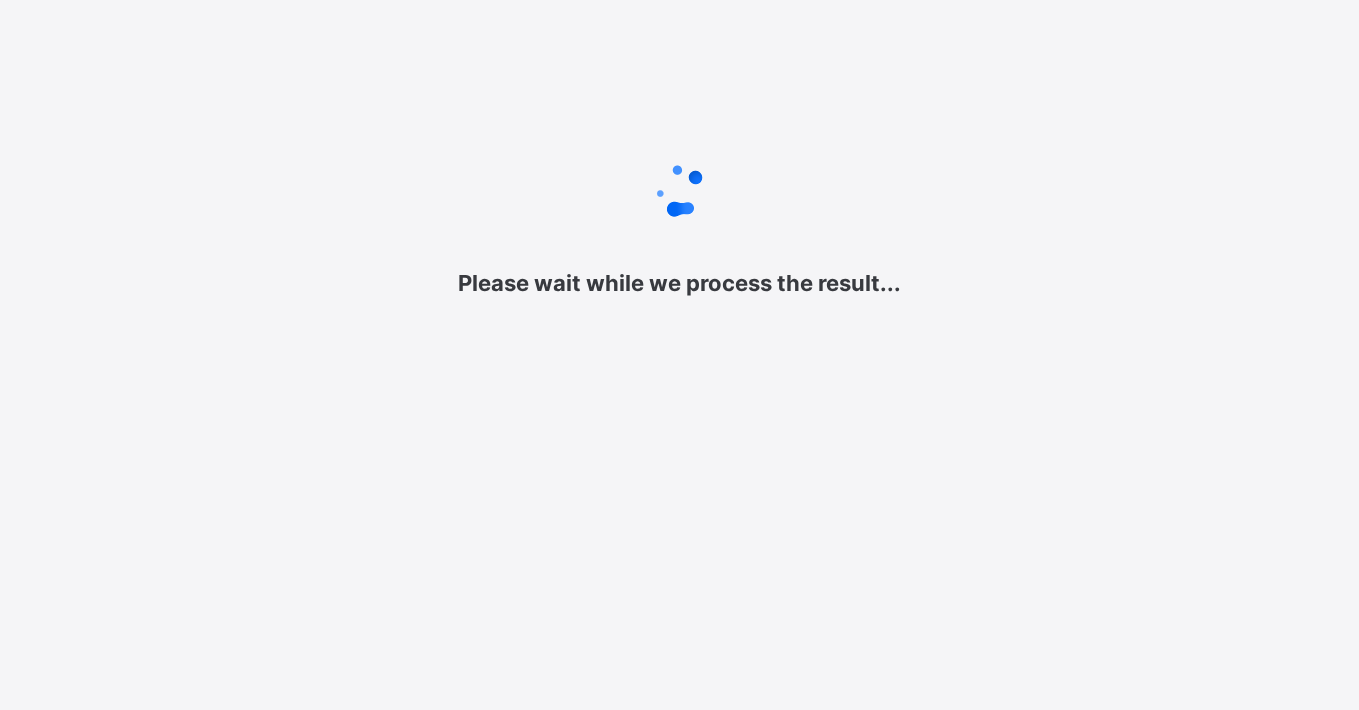 scroll, scrollTop: 0, scrollLeft: 0, axis: both 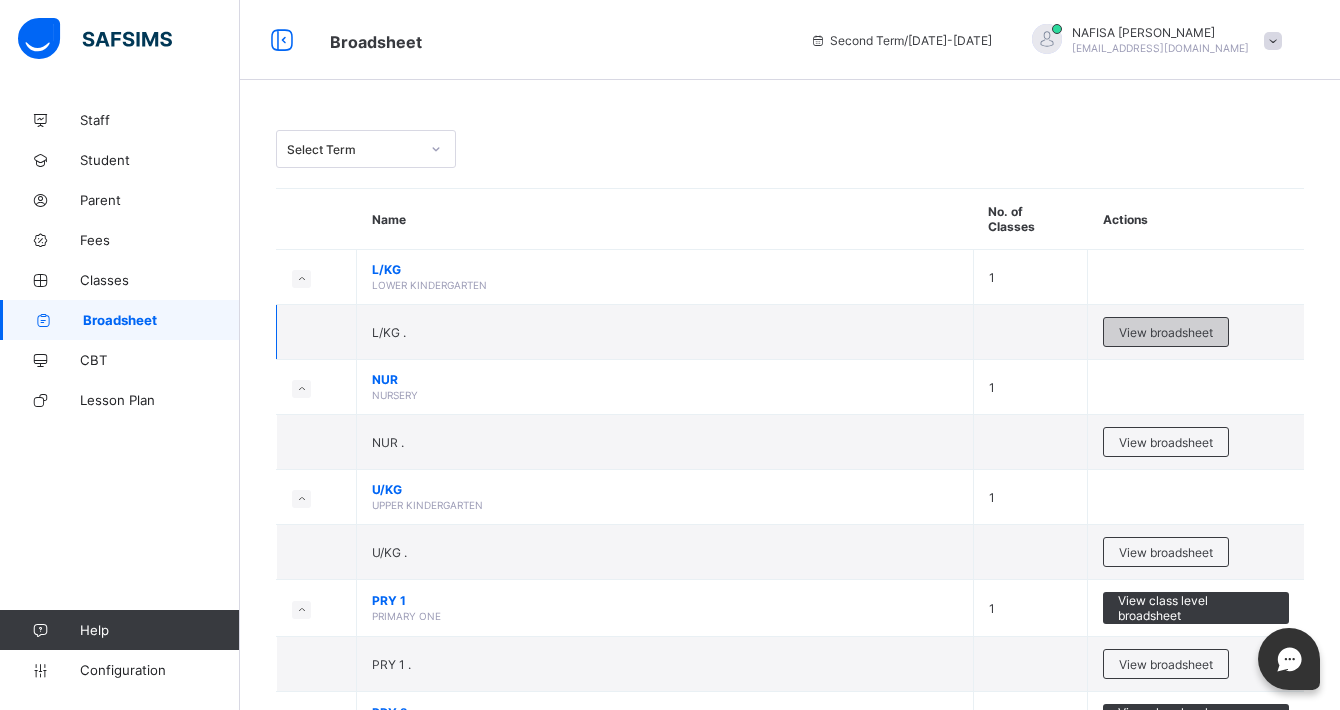 click on "View broadsheet" at bounding box center (1166, 332) 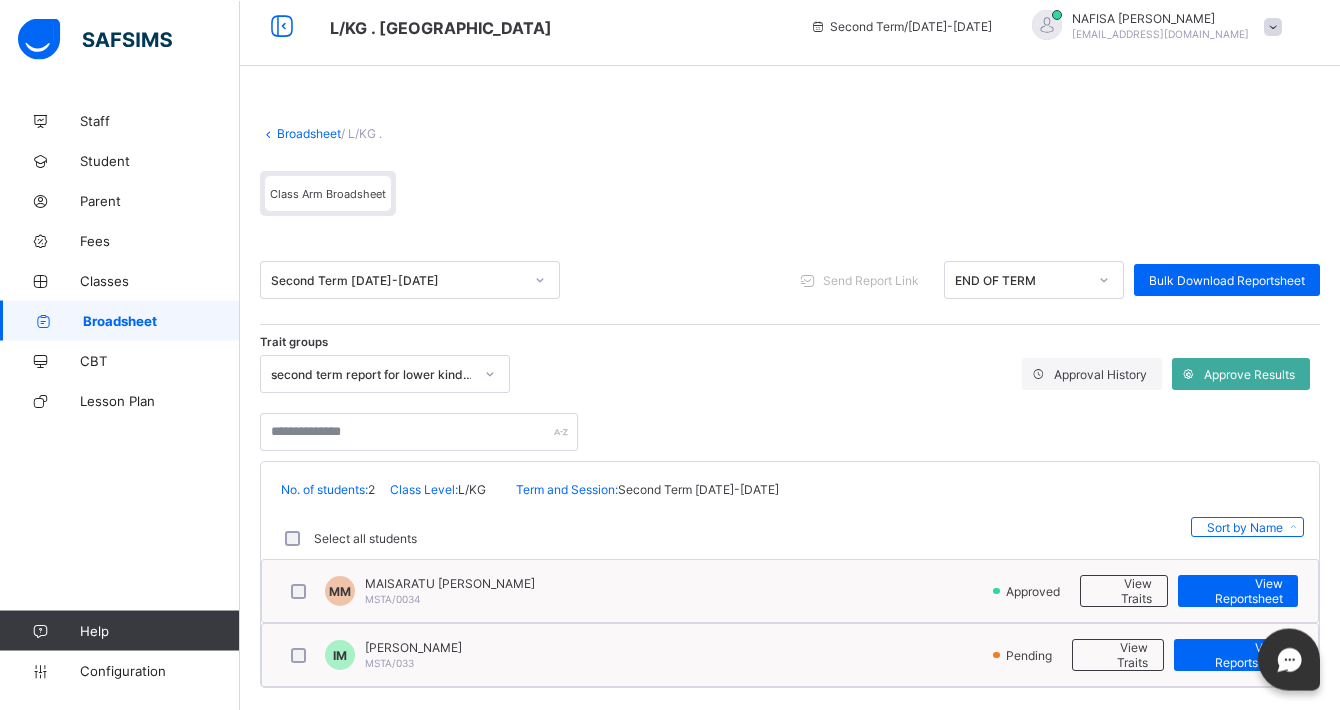 scroll, scrollTop: 31, scrollLeft: 0, axis: vertical 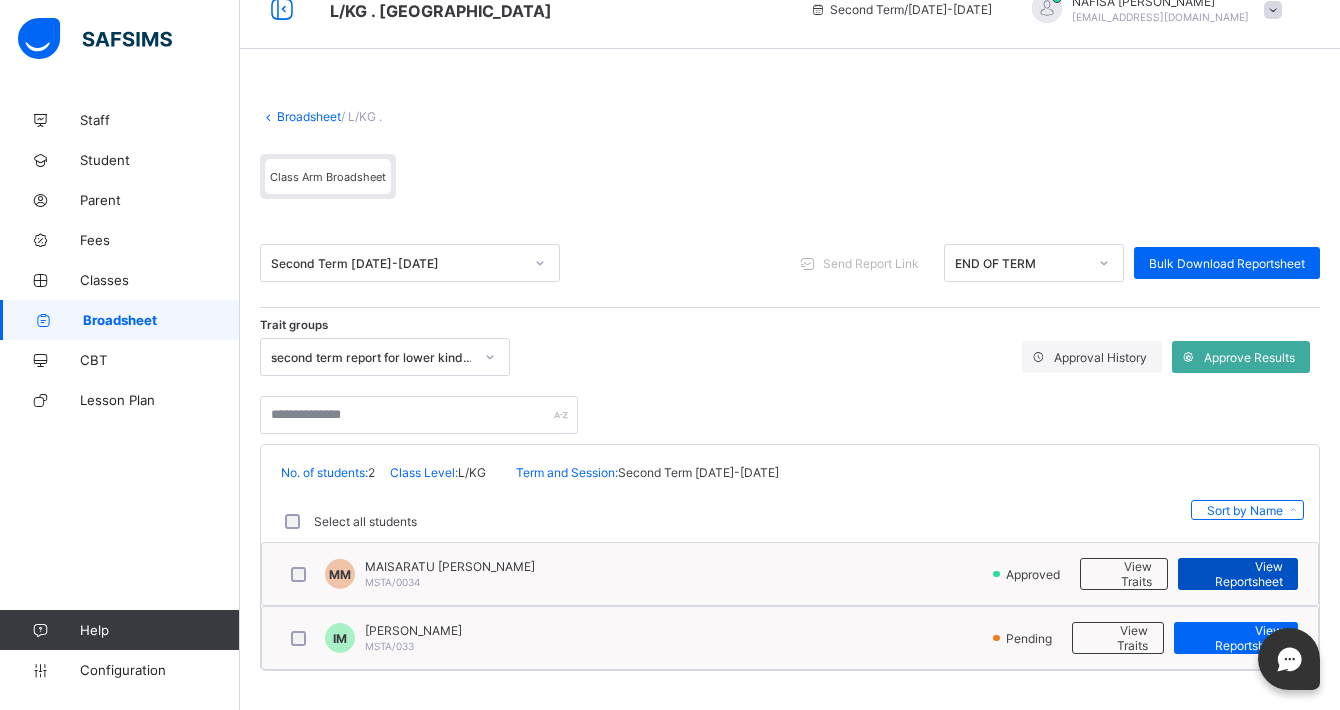 click on "View Reportsheet" at bounding box center (1238, 574) 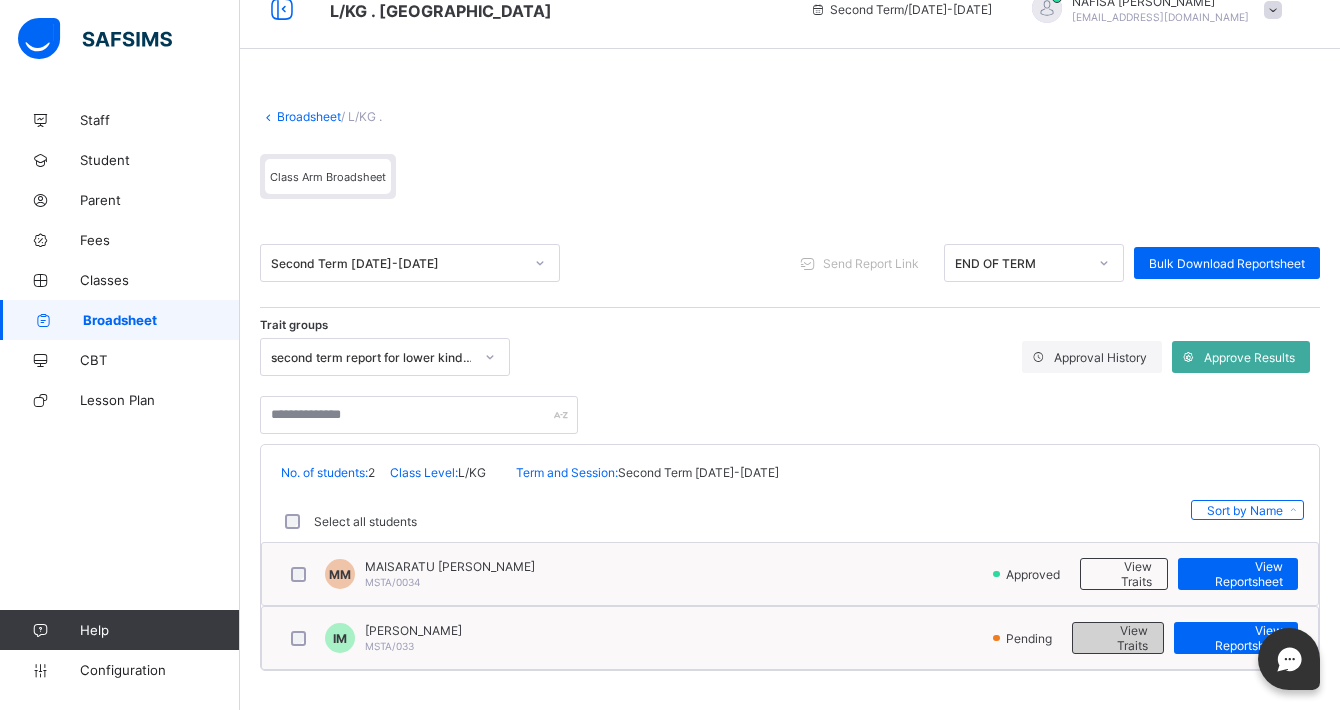 click on "View Traits" at bounding box center [1117, 638] 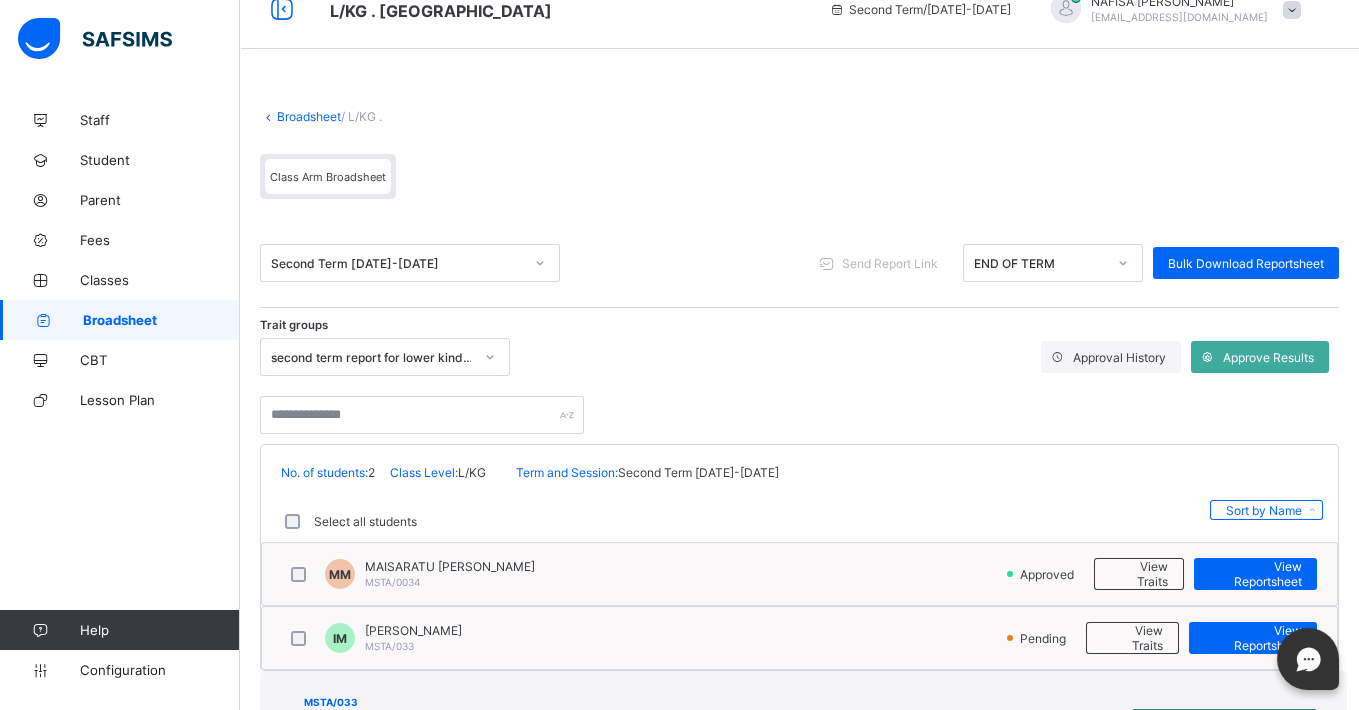 click on "Approve Student Results" at bounding box center (1233, 725) 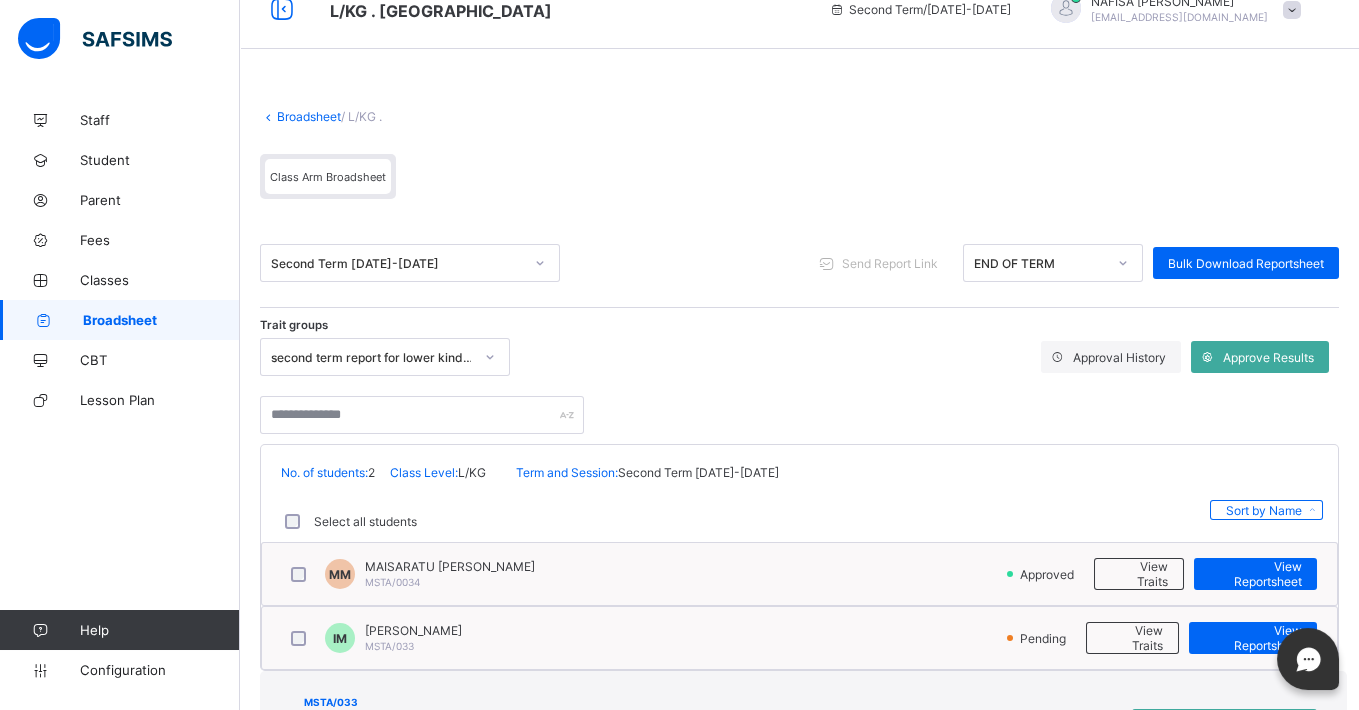 drag, startPoint x: 771, startPoint y: 508, endPoint x: 771, endPoint y: 494, distance: 14 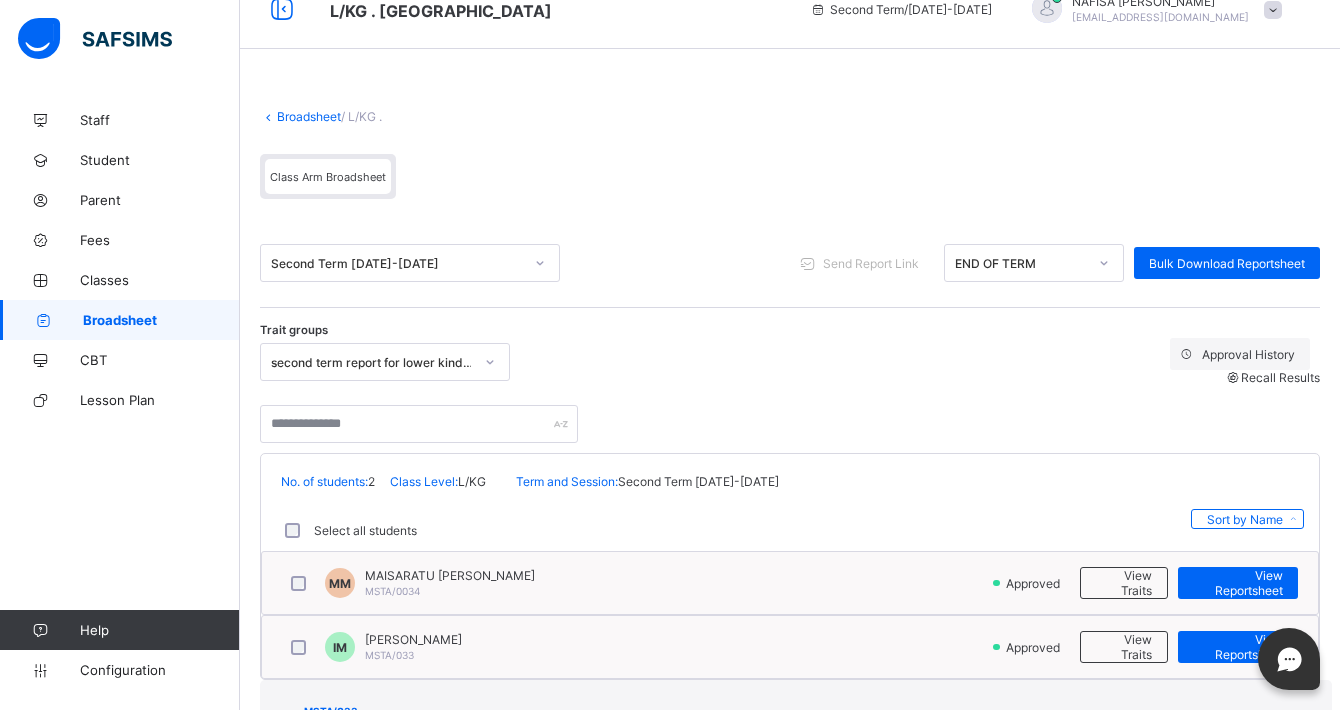 scroll, scrollTop: 1363, scrollLeft: 0, axis: vertical 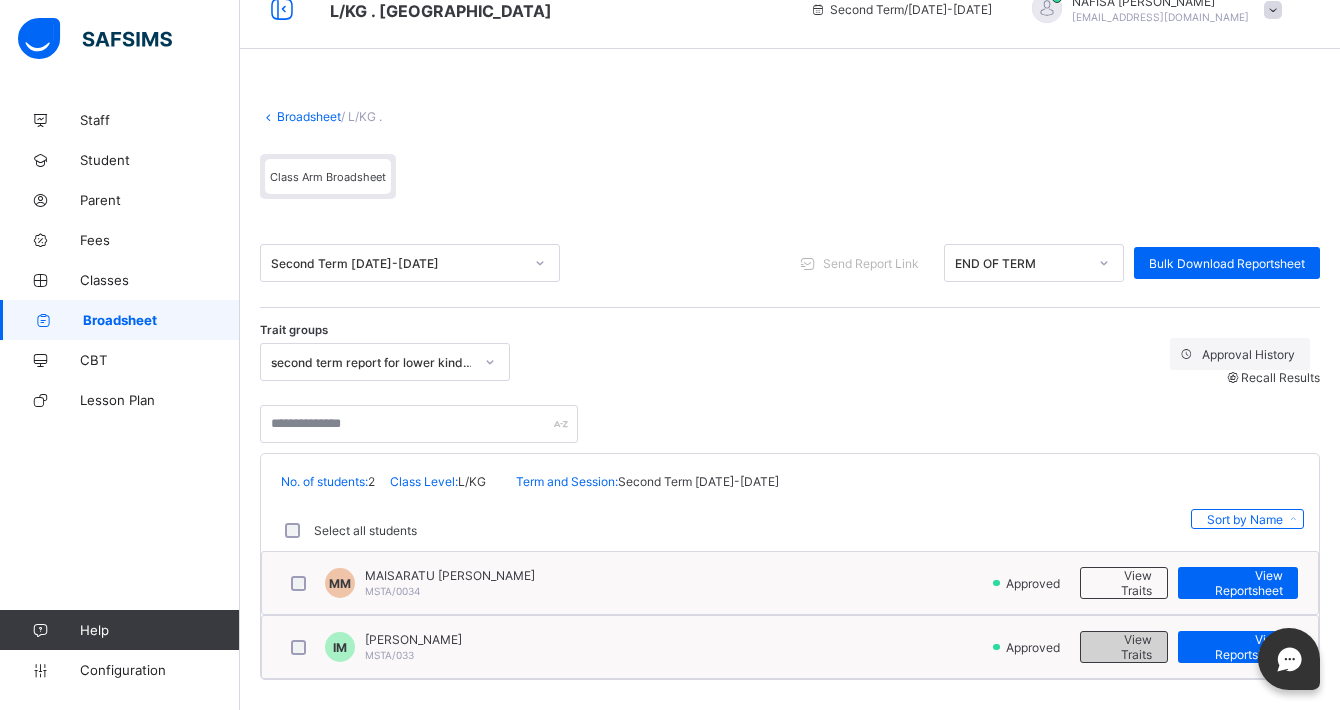 click on "View Traits" at bounding box center [1124, 647] 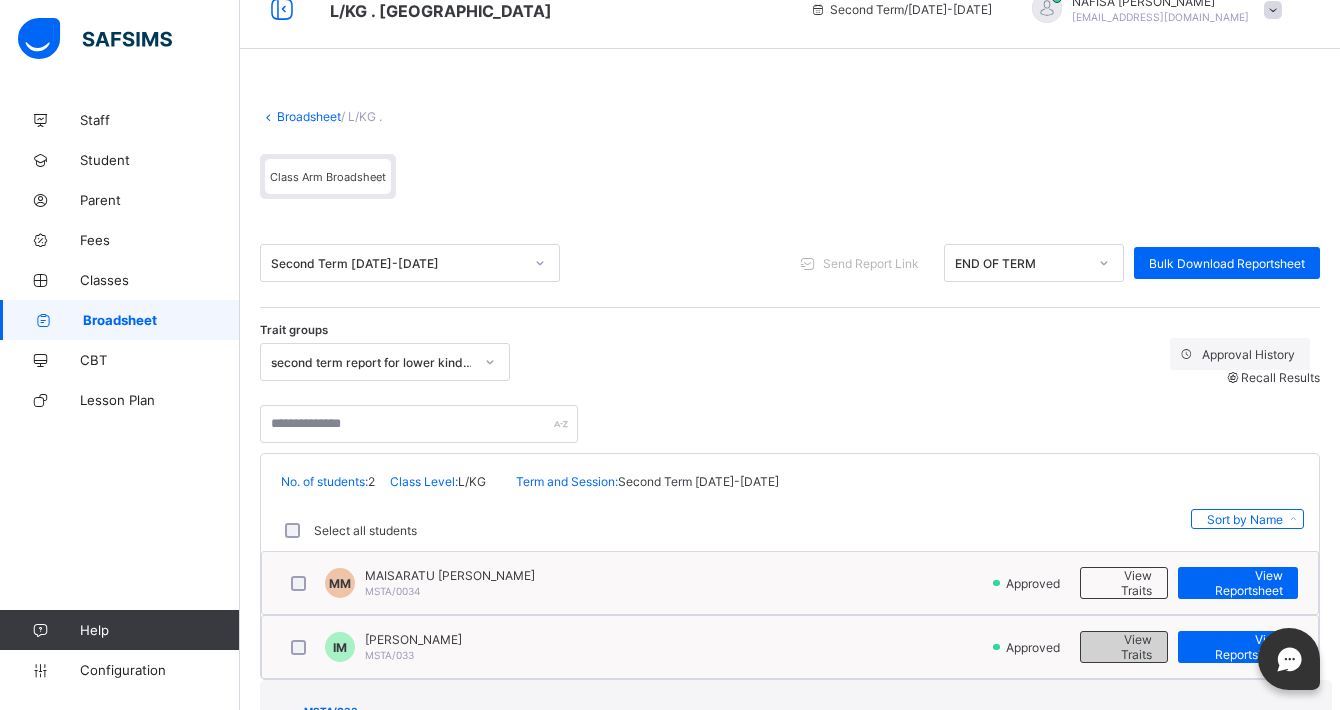 scroll, scrollTop: 1363, scrollLeft: 0, axis: vertical 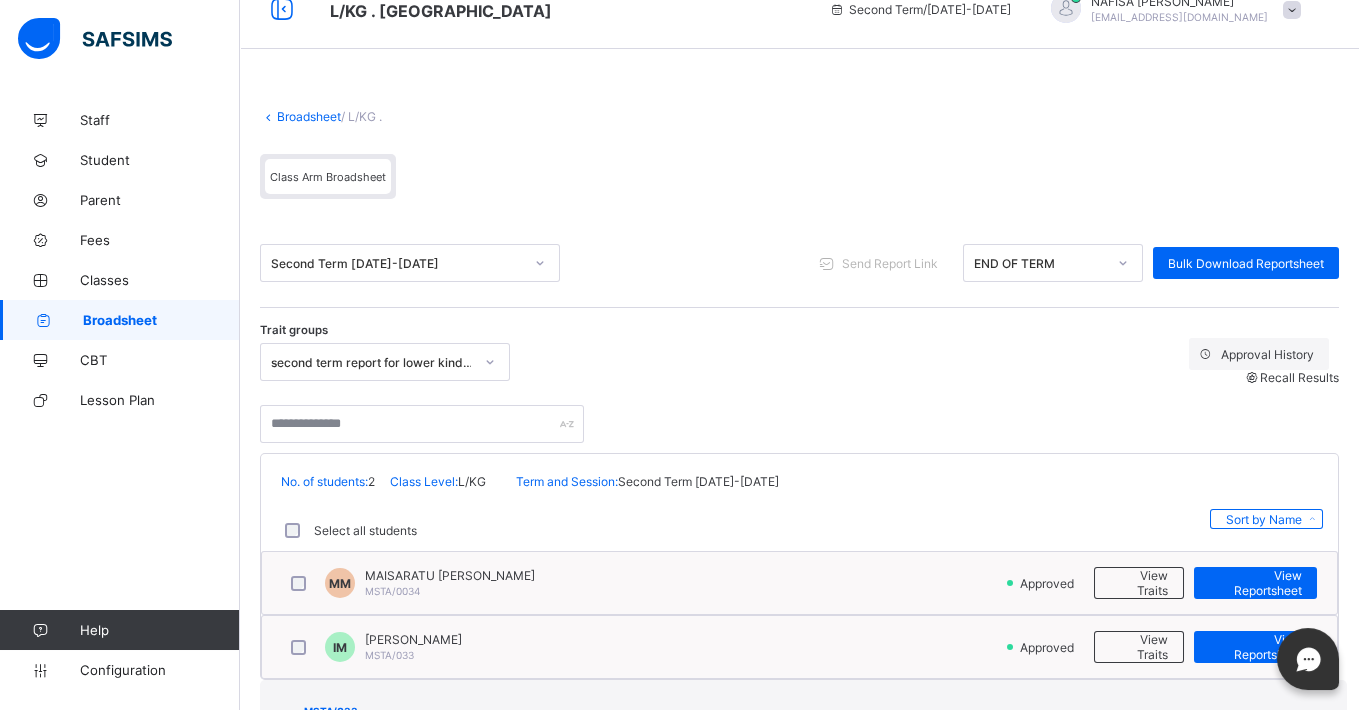 click on "Close" at bounding box center (1275, 1396) 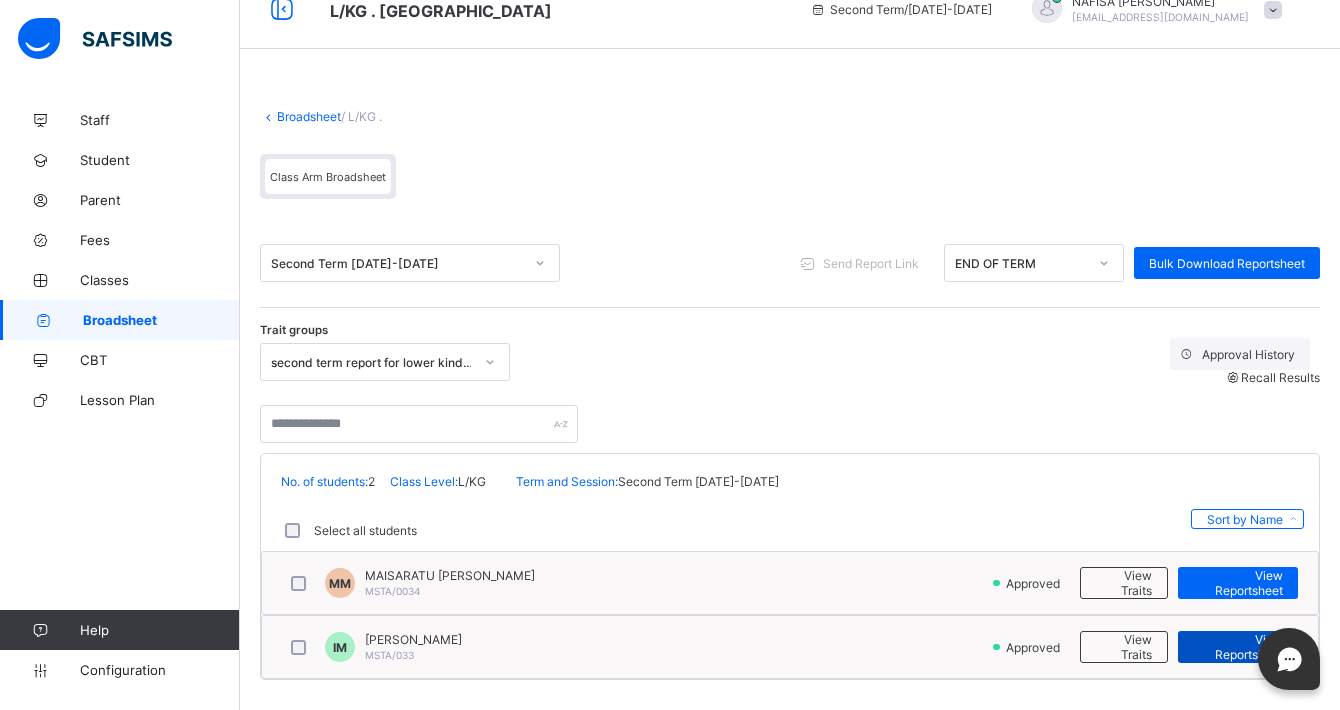 click on "View Reportsheet" at bounding box center [1238, 647] 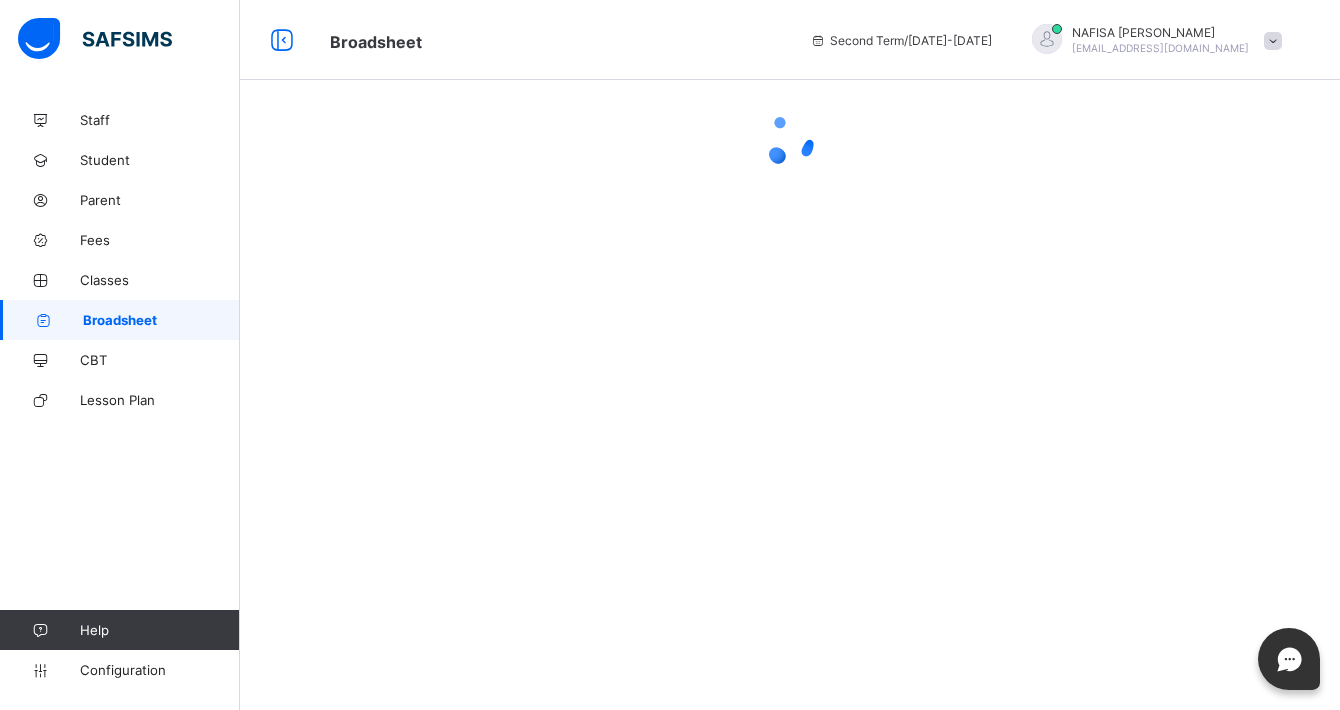 scroll, scrollTop: 0, scrollLeft: 0, axis: both 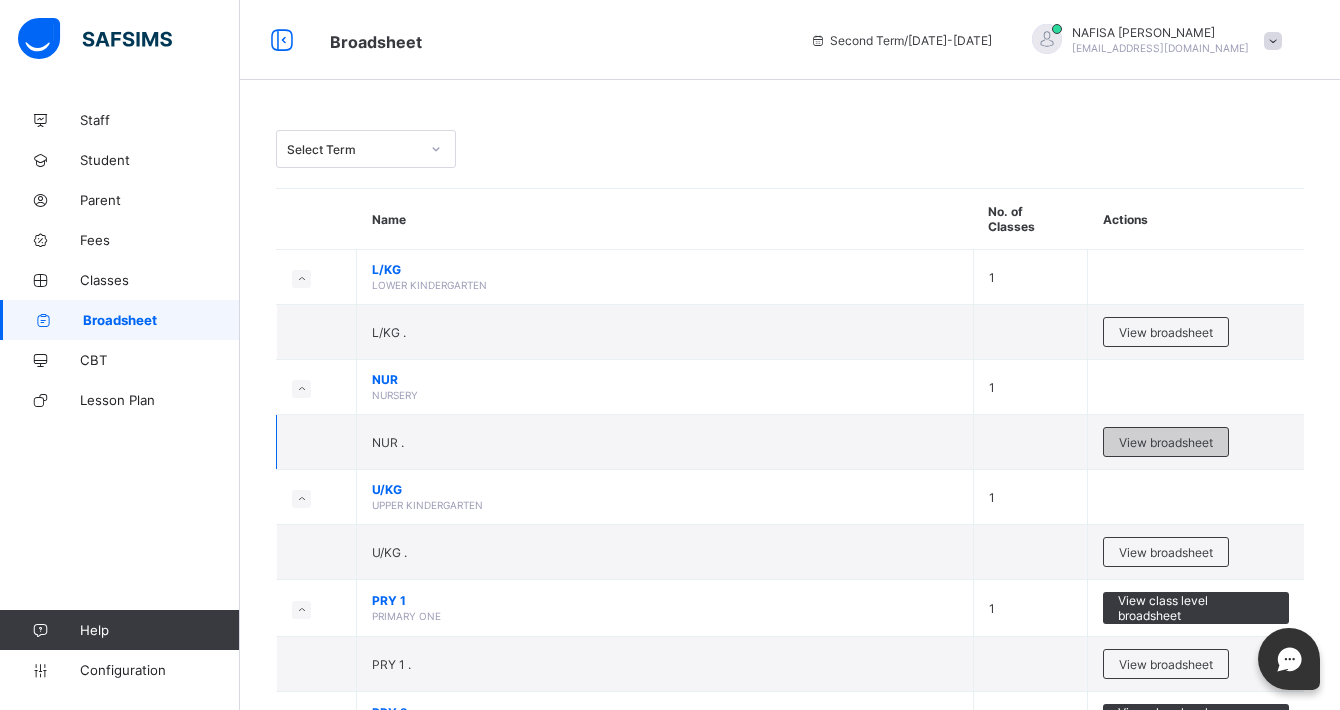 click on "View broadsheet" at bounding box center [1166, 442] 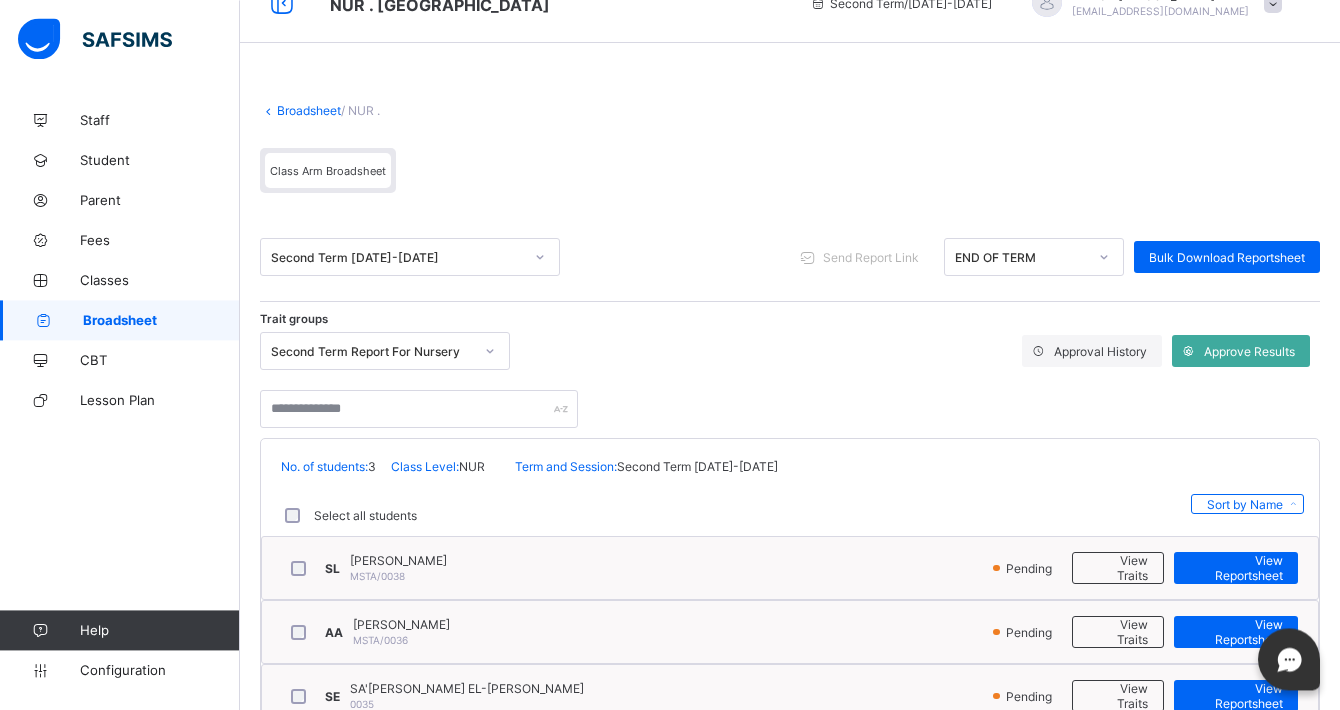 scroll, scrollTop: 94, scrollLeft: 0, axis: vertical 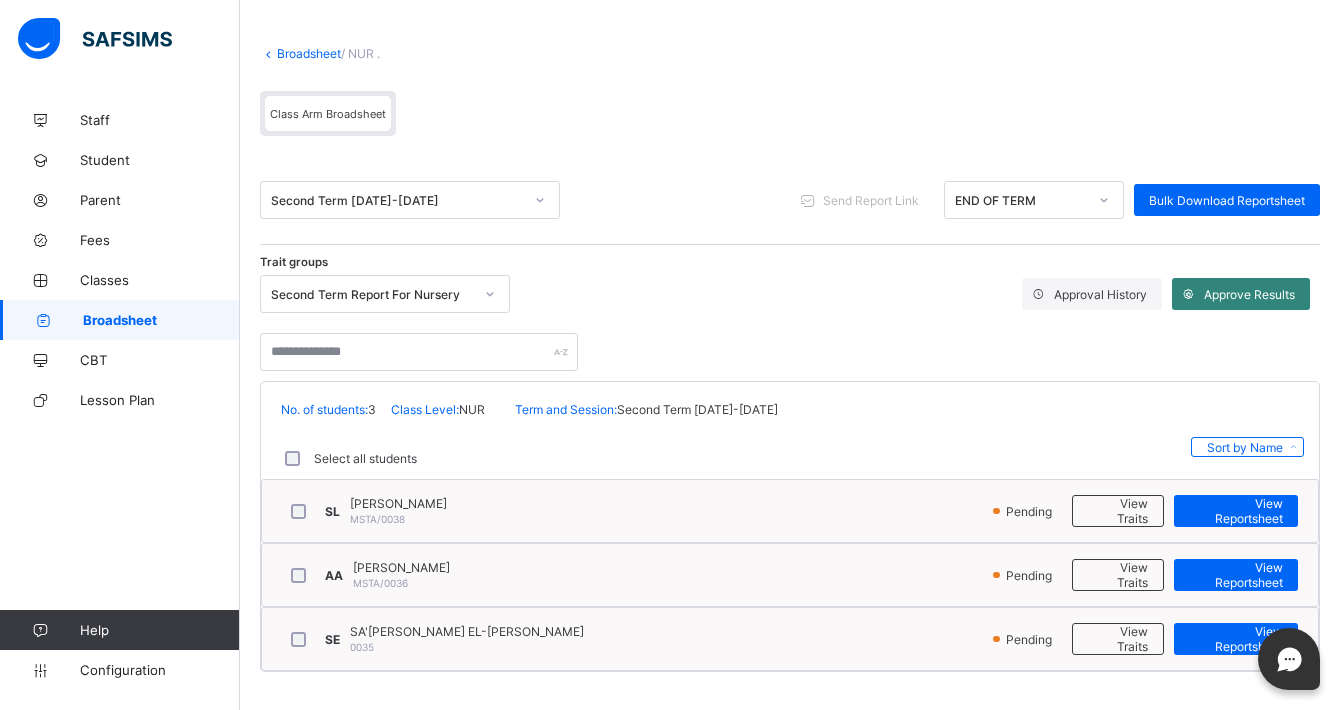 click on "Approve Results" at bounding box center (1249, 294) 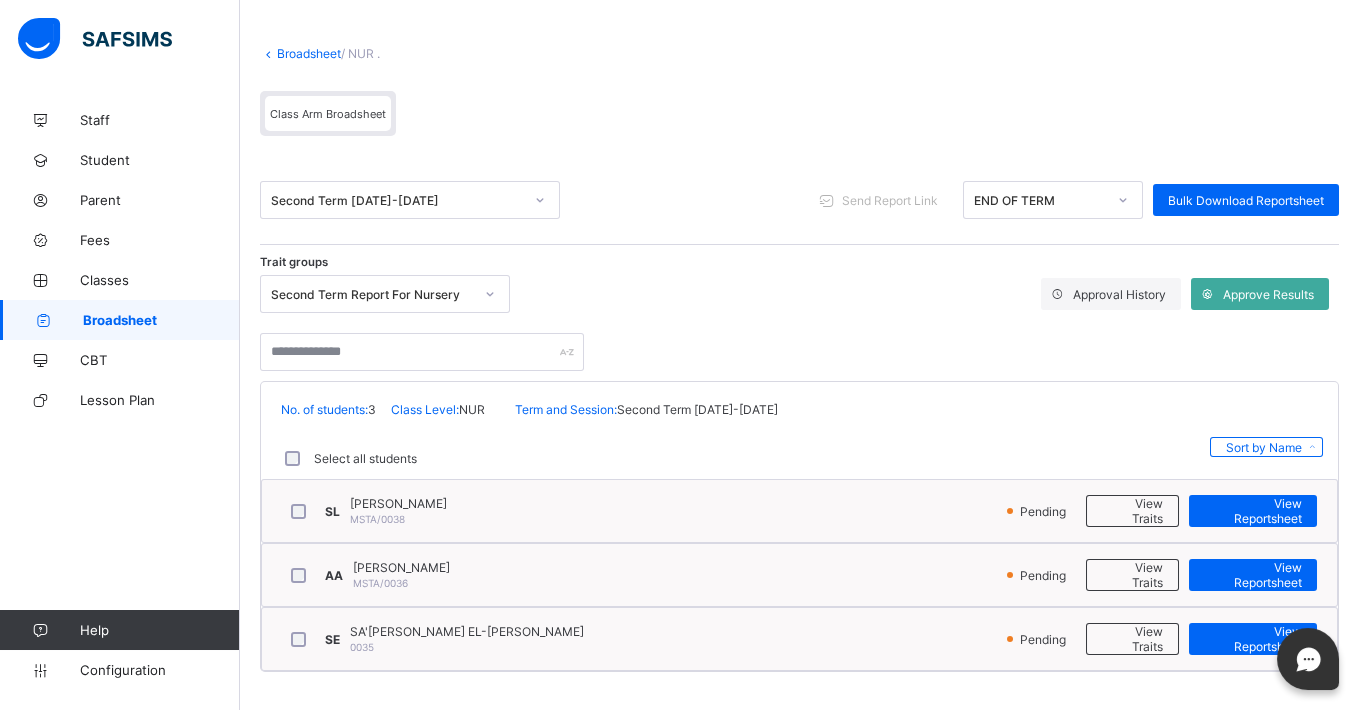 click on "Yes, Approve" at bounding box center (910, 1040) 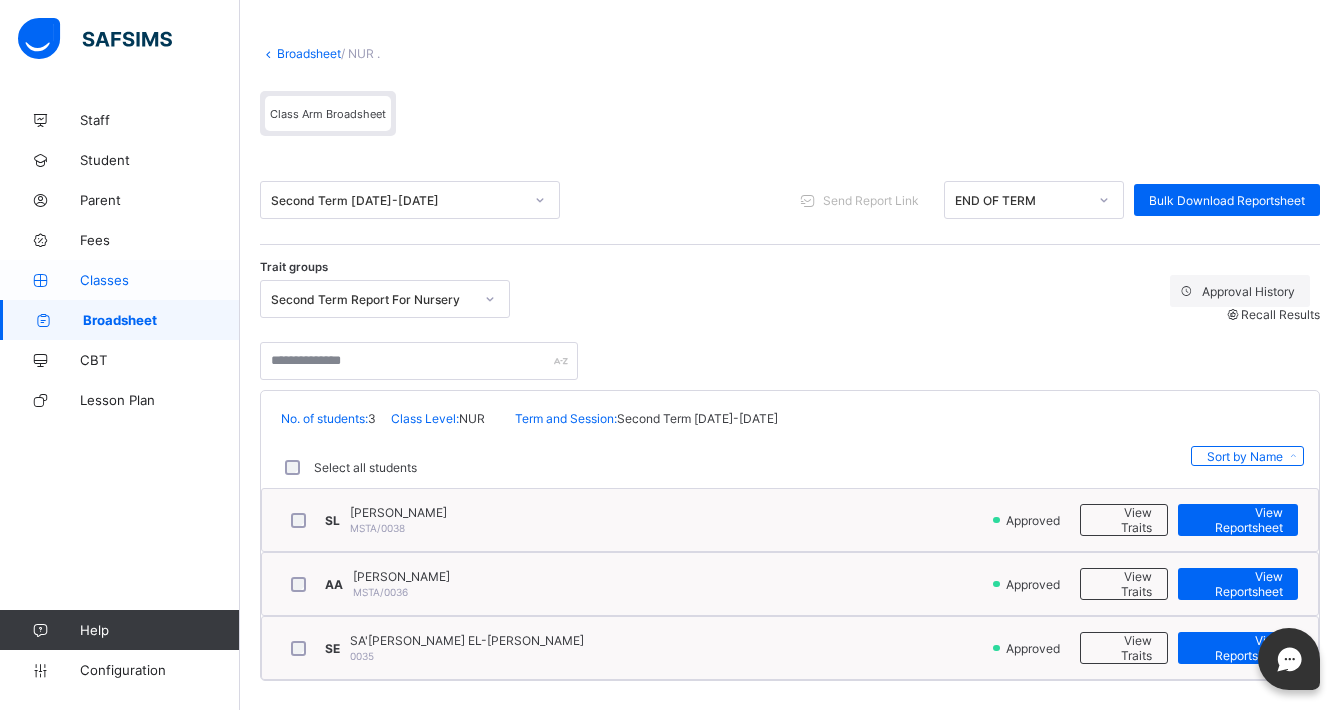 click on "Classes" at bounding box center (160, 280) 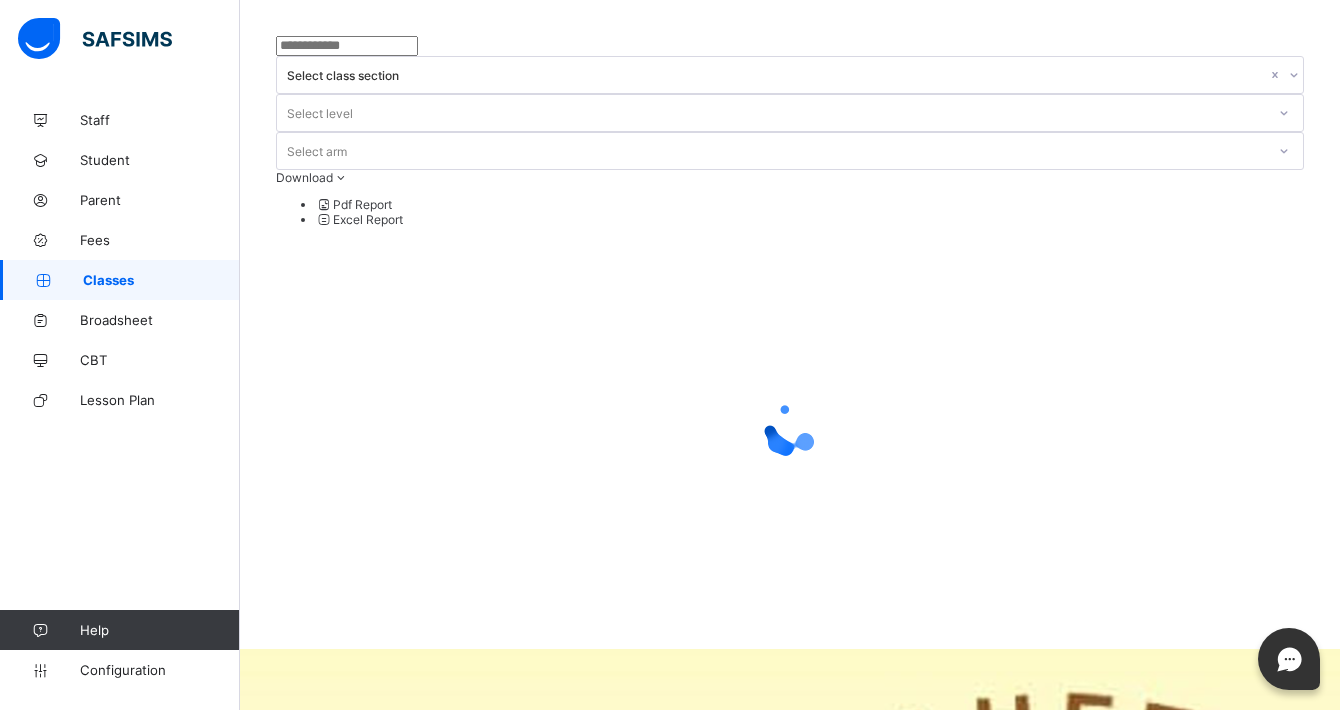 scroll, scrollTop: 0, scrollLeft: 0, axis: both 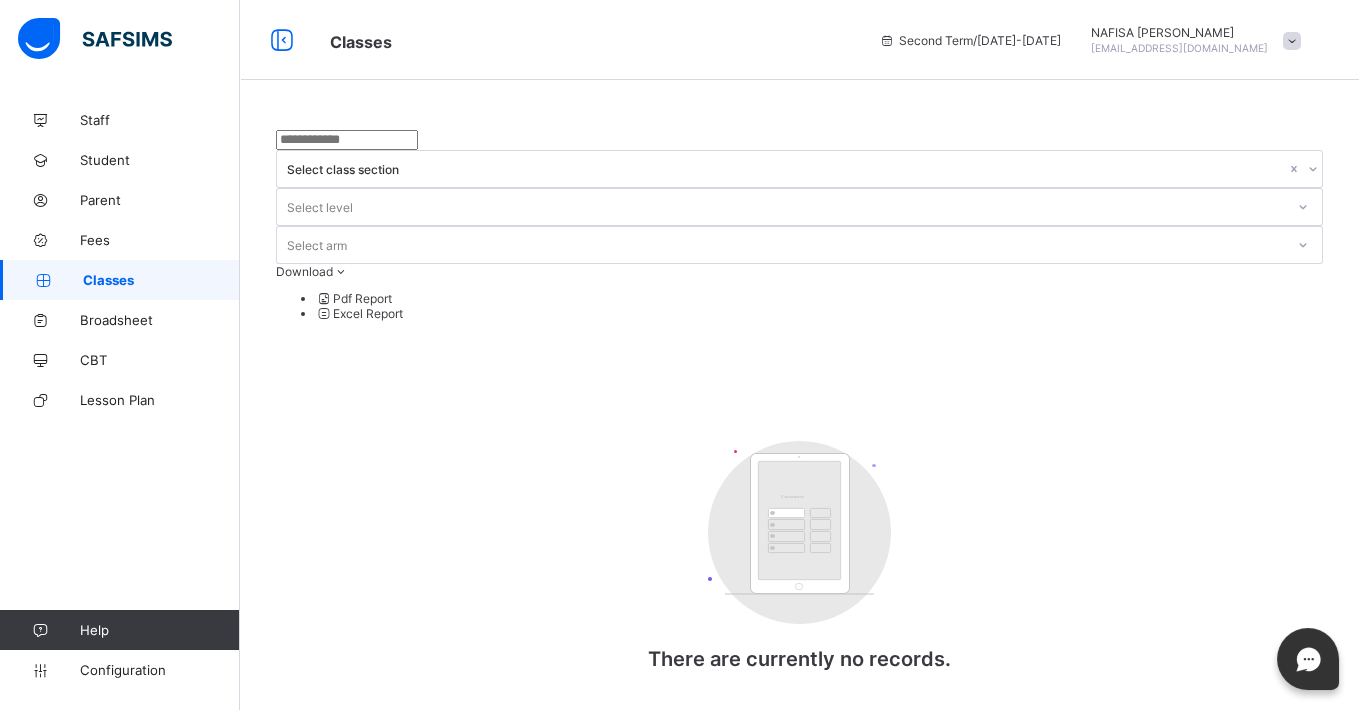 click on "Classes" at bounding box center [161, 280] 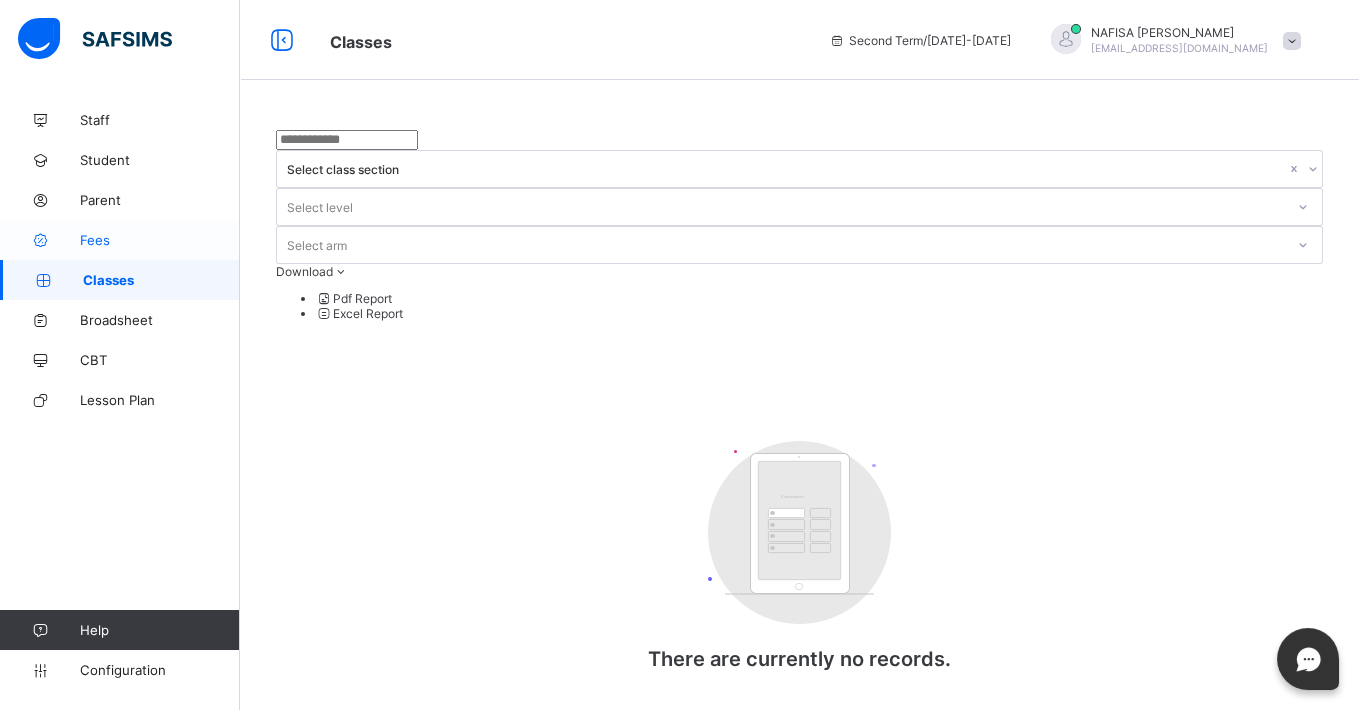 click on "Fees" at bounding box center (160, 240) 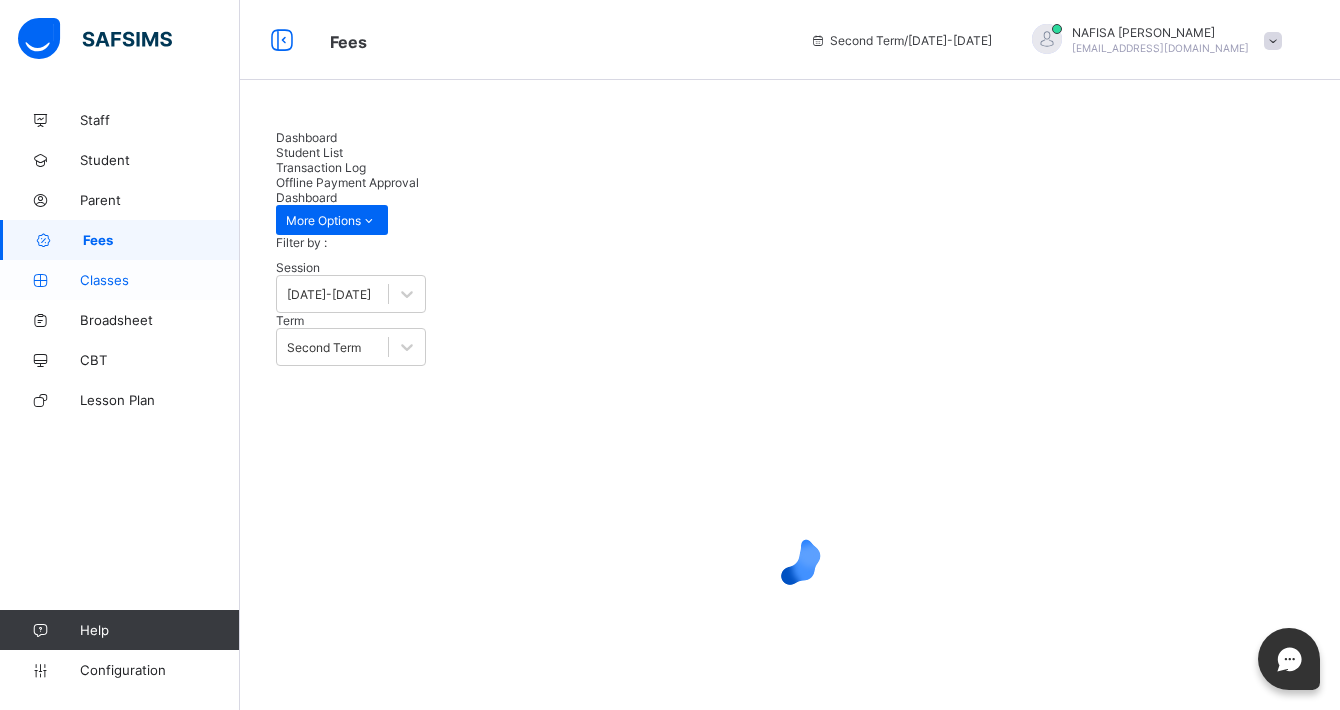 click on "Classes" at bounding box center [160, 280] 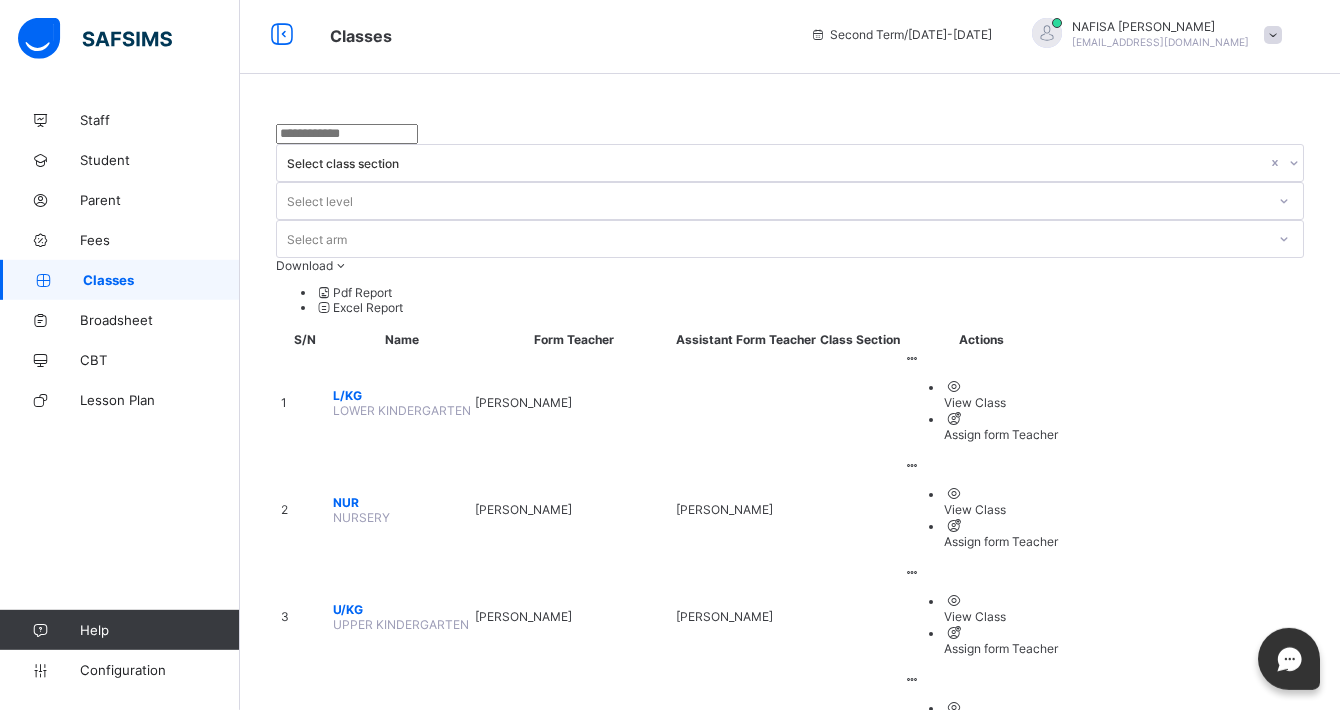 scroll, scrollTop: 7, scrollLeft: 0, axis: vertical 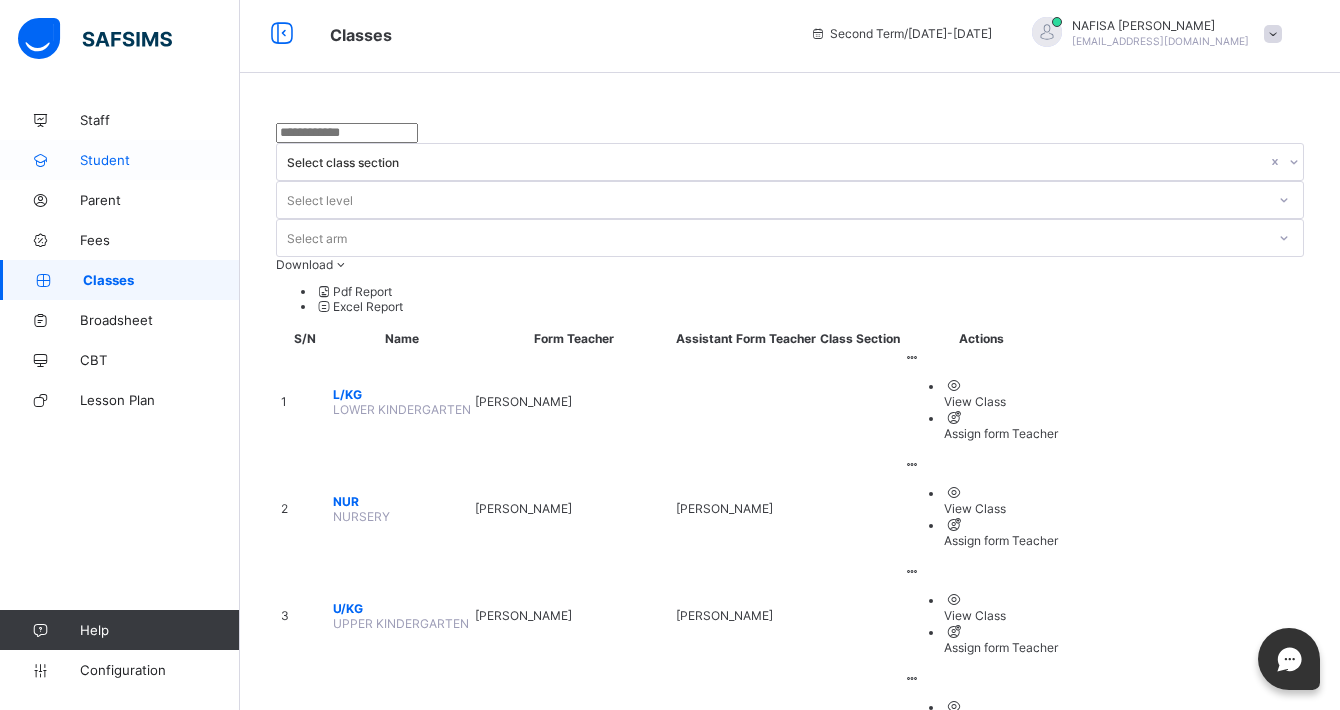 click on "Student" at bounding box center (160, 160) 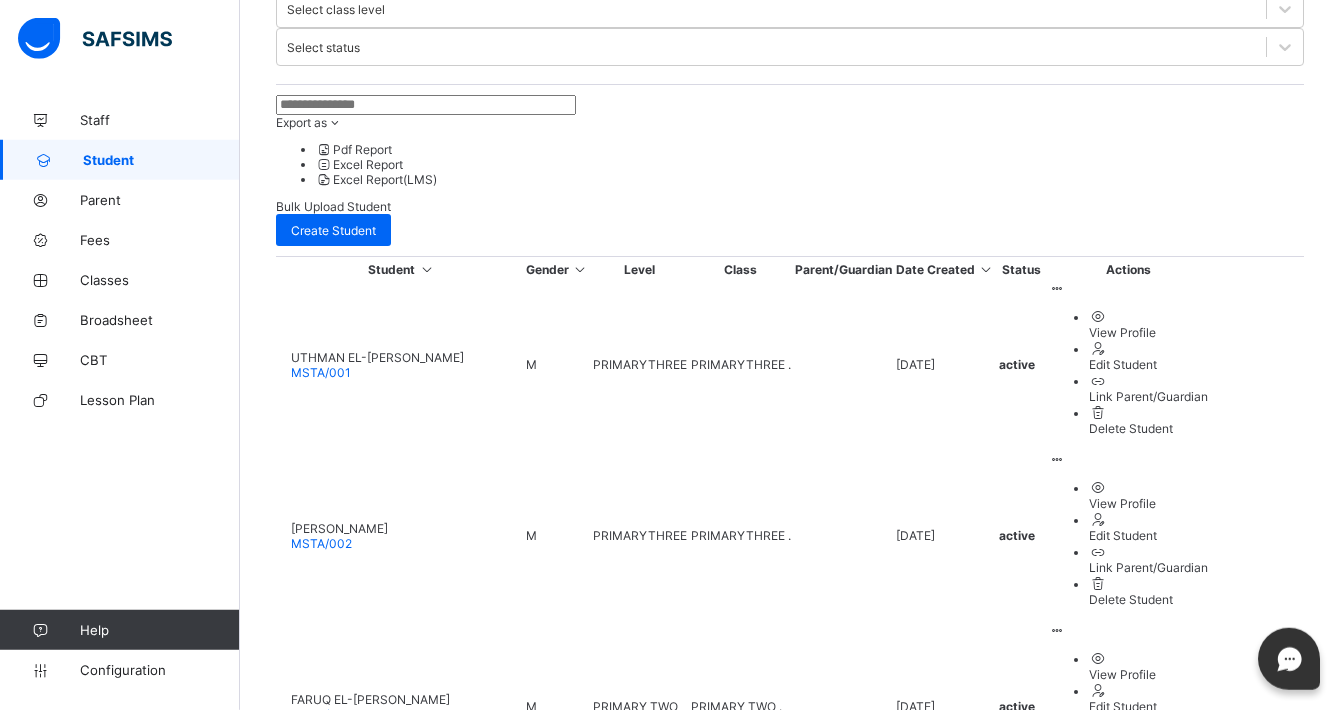 scroll, scrollTop: 566, scrollLeft: 0, axis: vertical 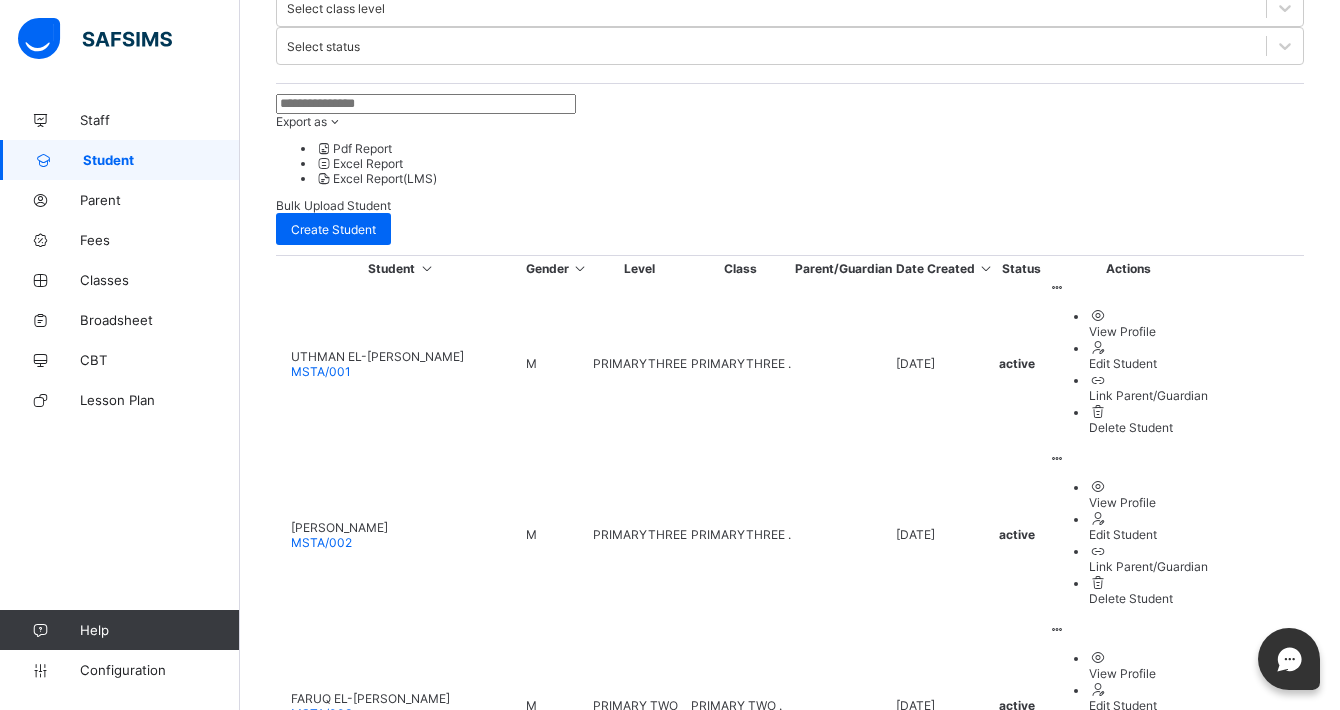click on "2" at bounding box center [543, 2153] 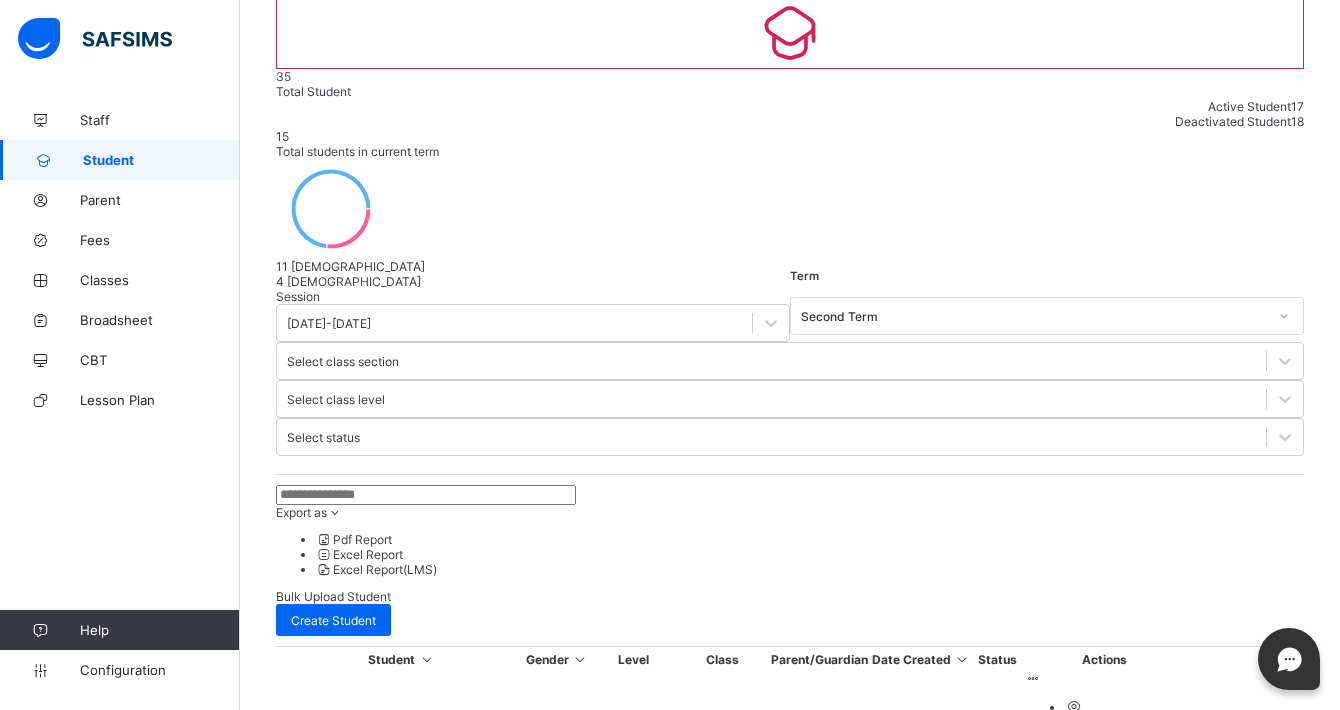scroll, scrollTop: 566, scrollLeft: 0, axis: vertical 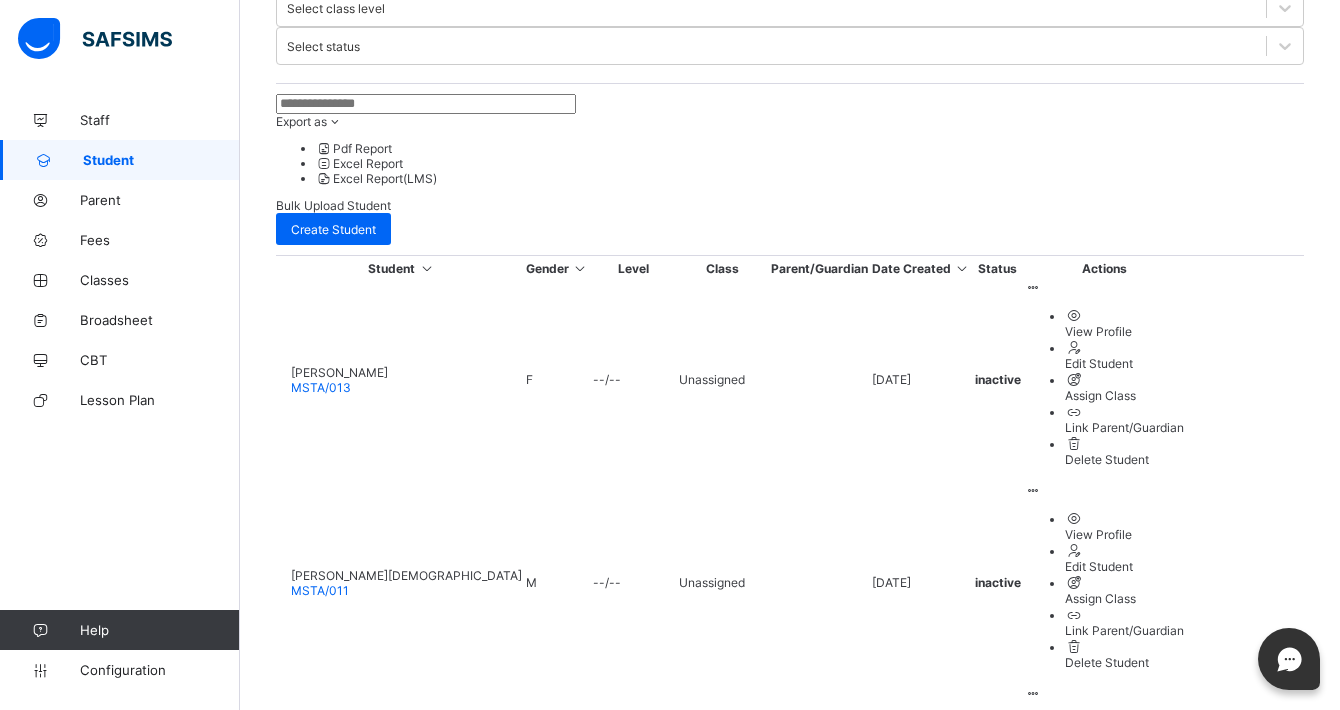 click on "3" at bounding box center [587, 2281] 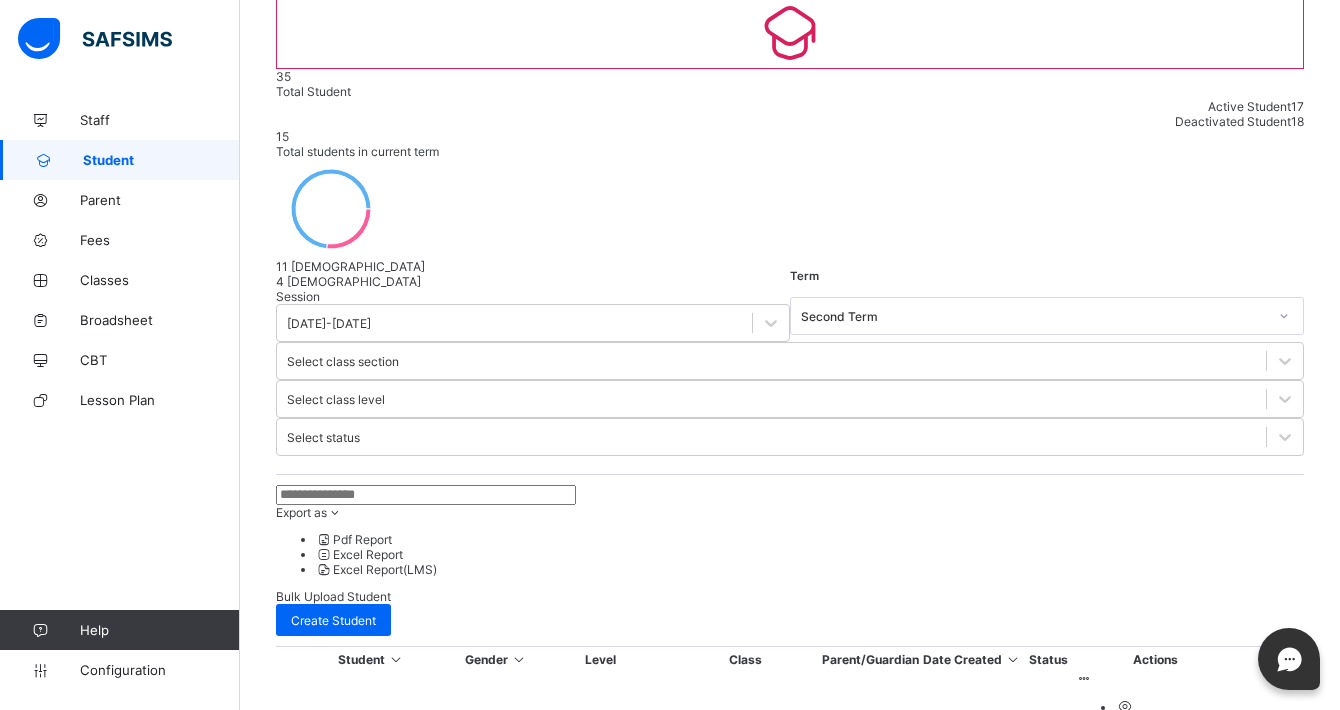 scroll, scrollTop: 610, scrollLeft: 0, axis: vertical 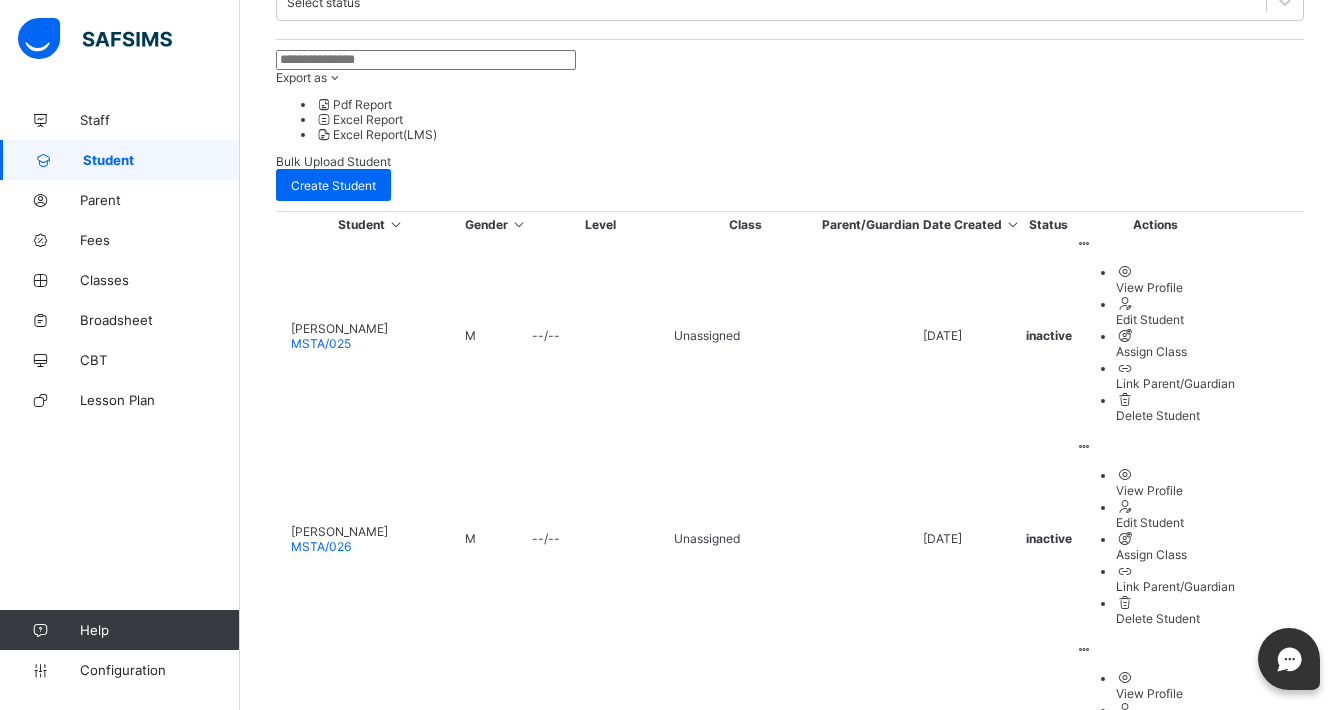 click on "4" at bounding box center (625, 2109) 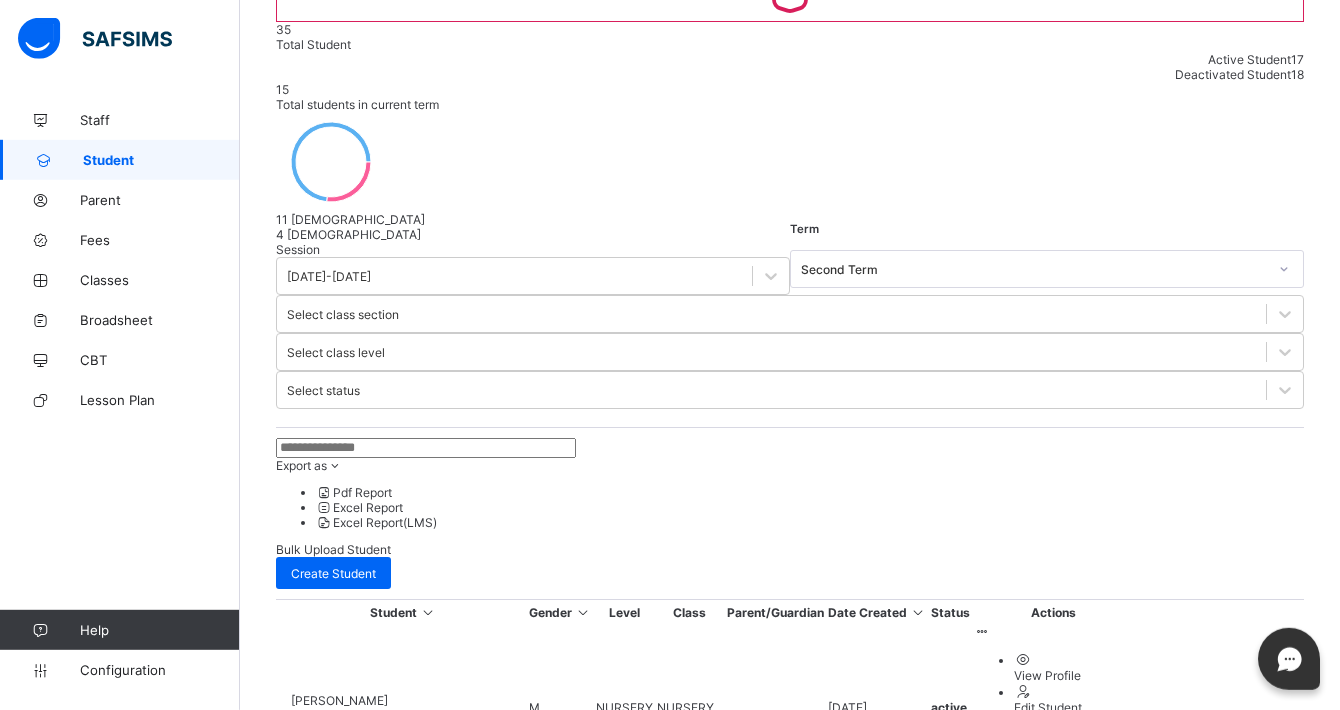 scroll, scrollTop: 233, scrollLeft: 0, axis: vertical 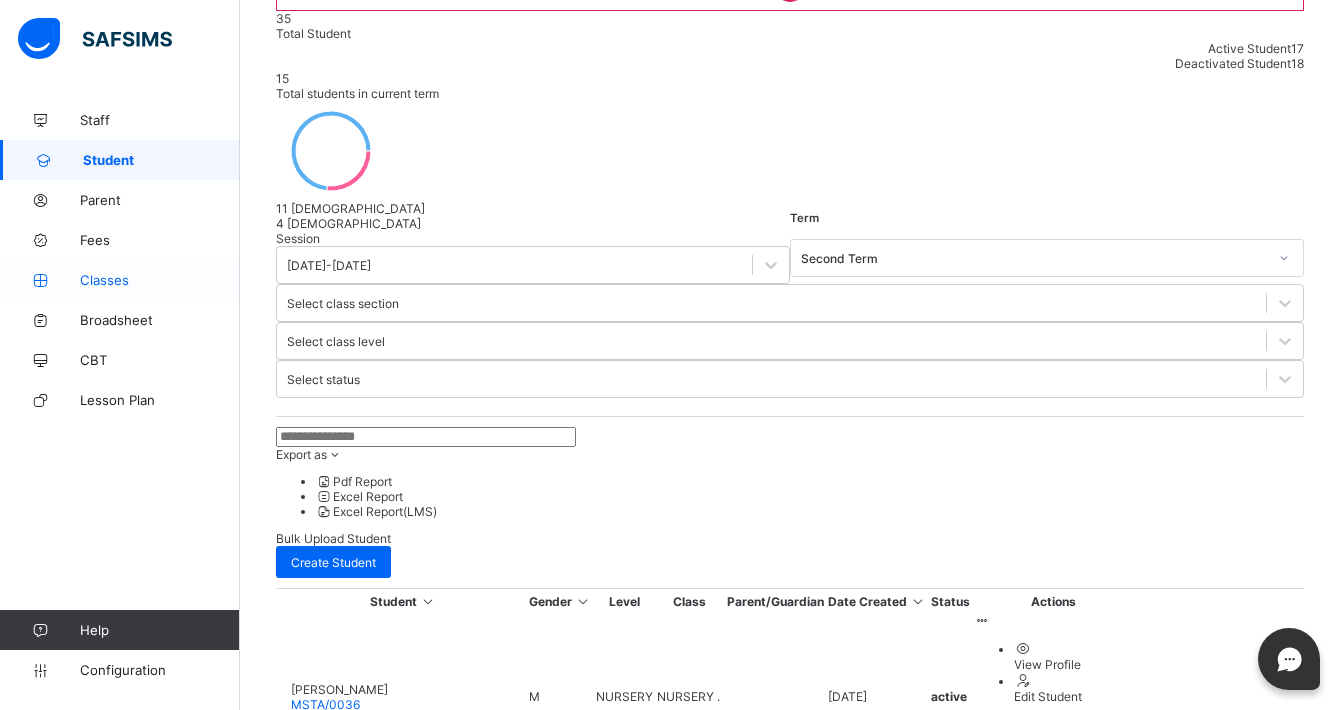 click on "Classes" at bounding box center [120, 280] 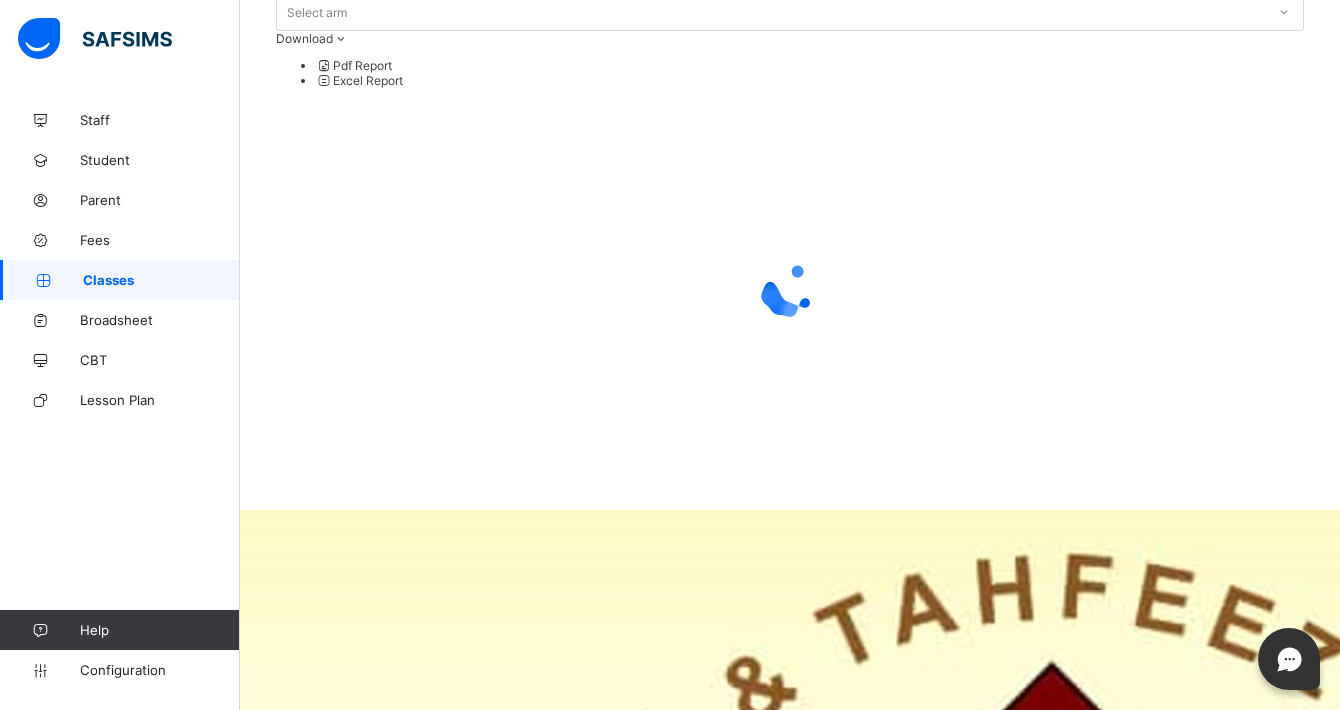 scroll, scrollTop: 0, scrollLeft: 0, axis: both 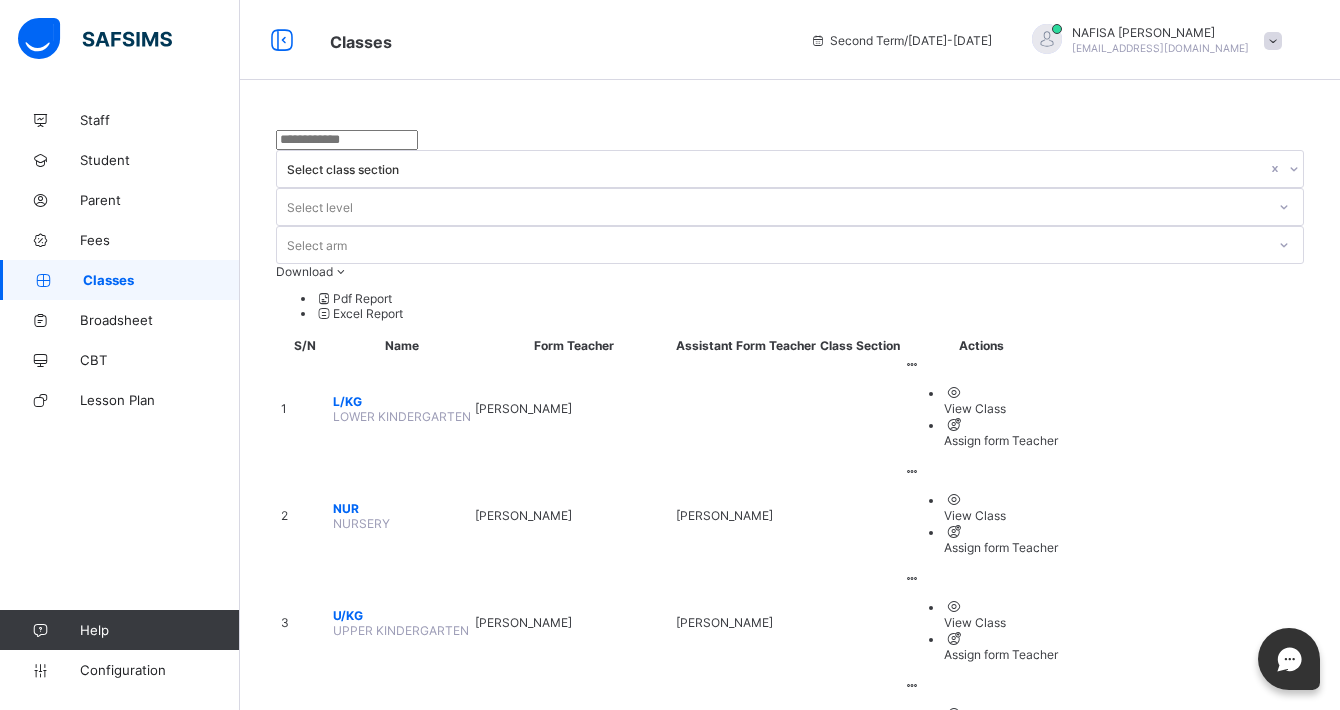 click at bounding box center (860, 729) 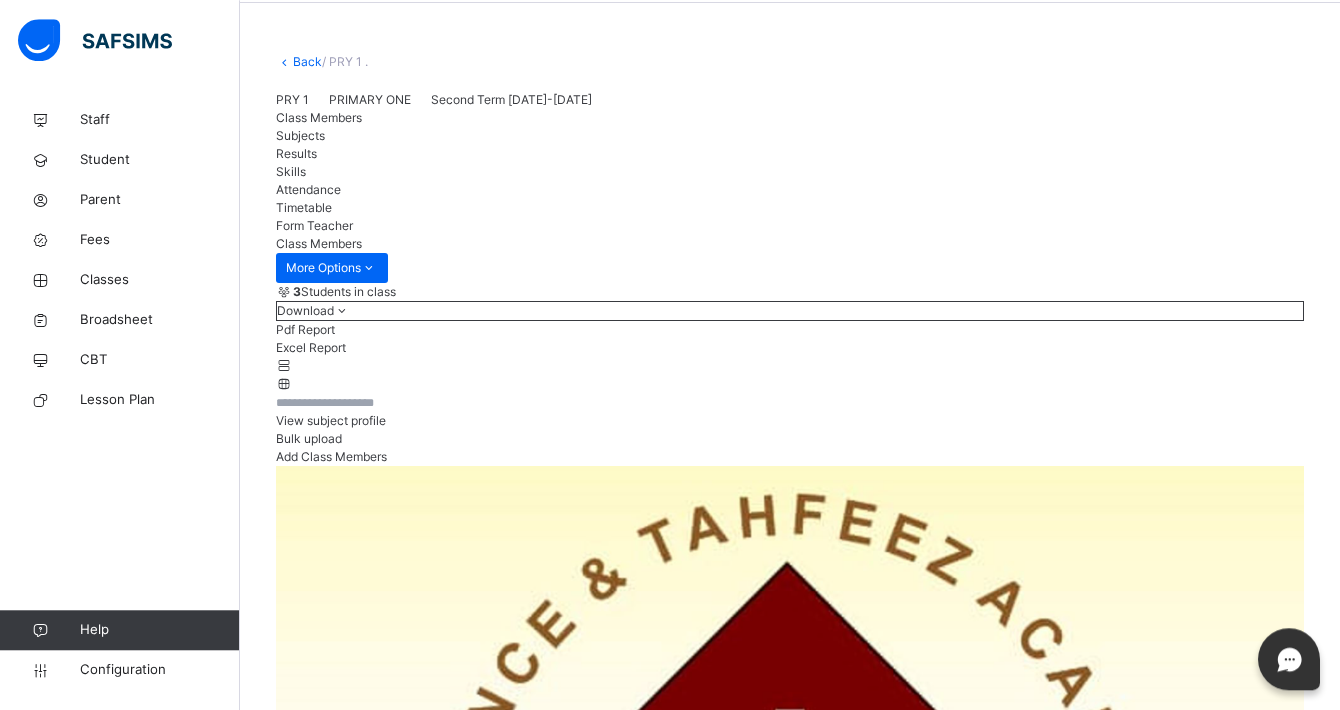 scroll, scrollTop: 107, scrollLeft: 0, axis: vertical 